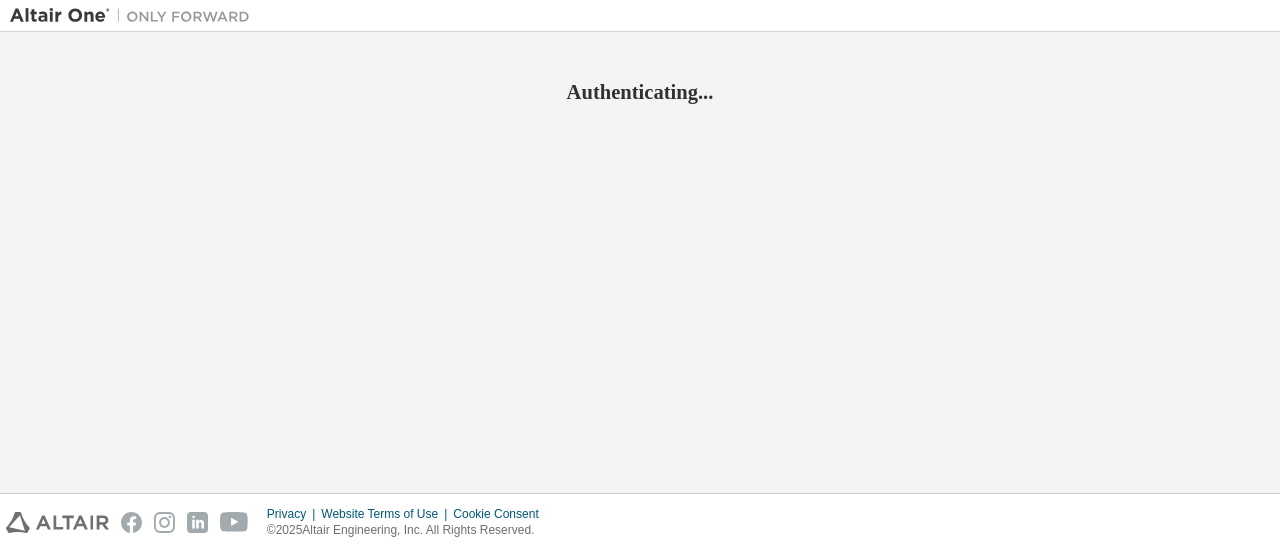 scroll, scrollTop: 0, scrollLeft: 0, axis: both 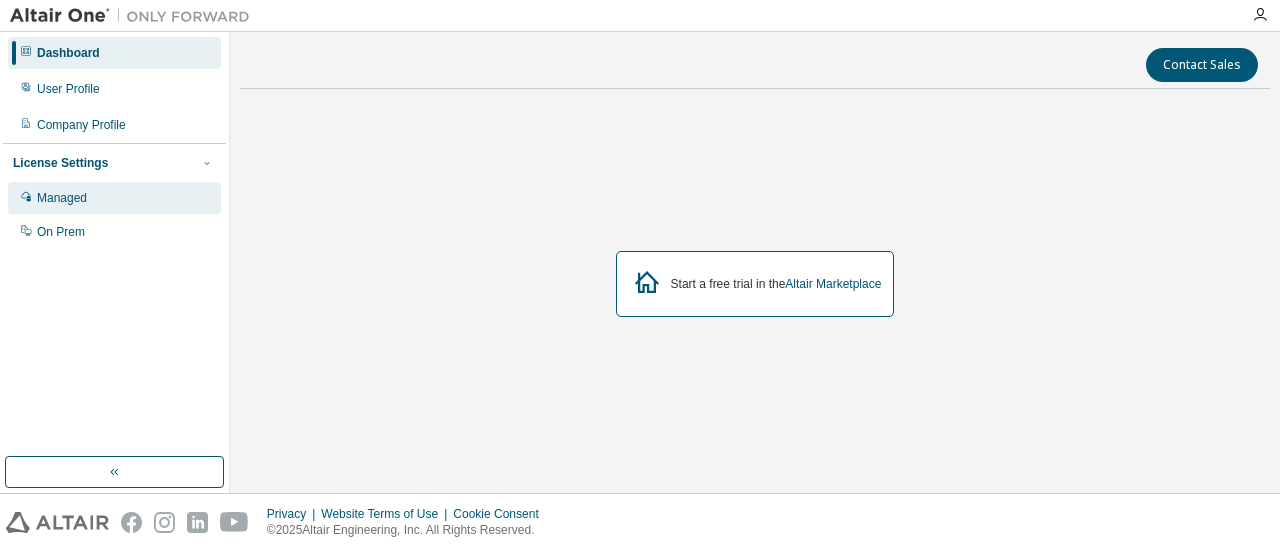 click on "Managed" at bounding box center [114, 198] 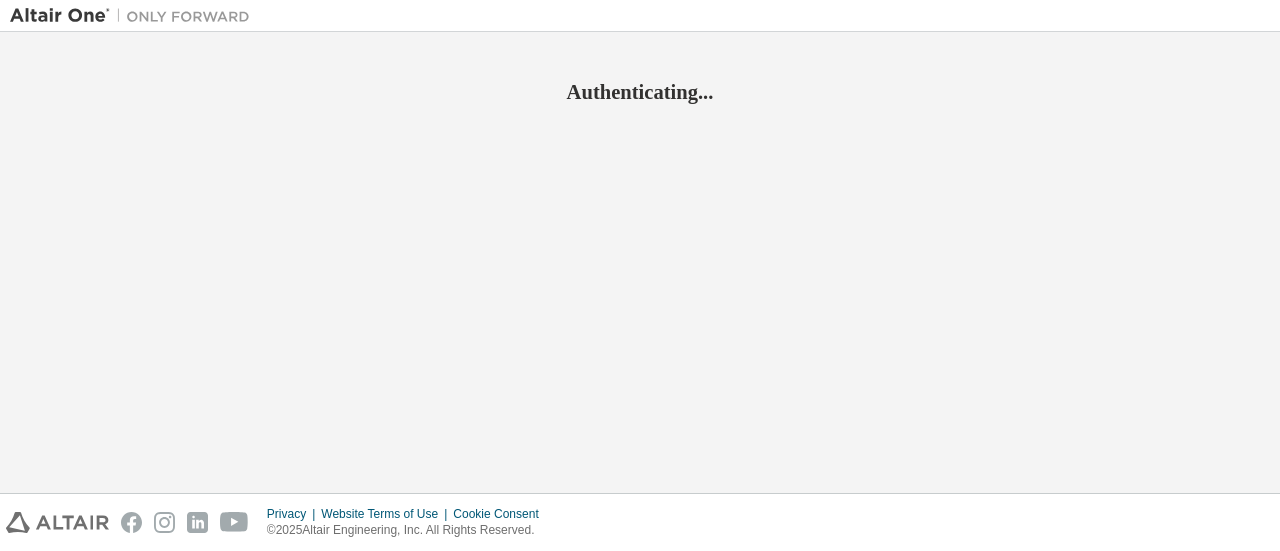 scroll, scrollTop: 0, scrollLeft: 0, axis: both 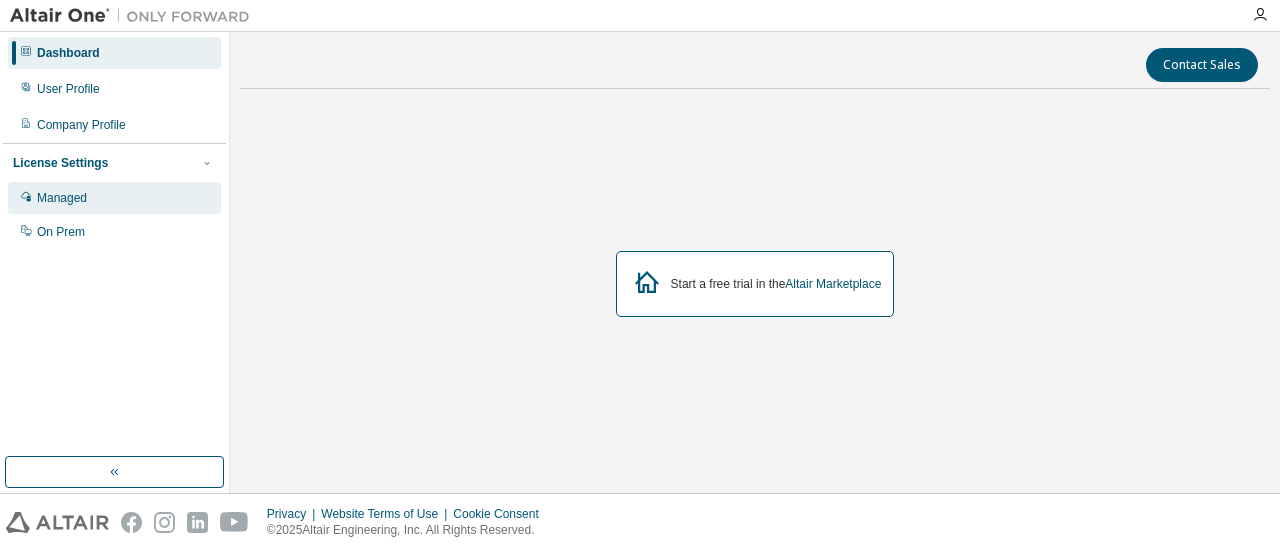 click on "Managed" at bounding box center [62, 198] 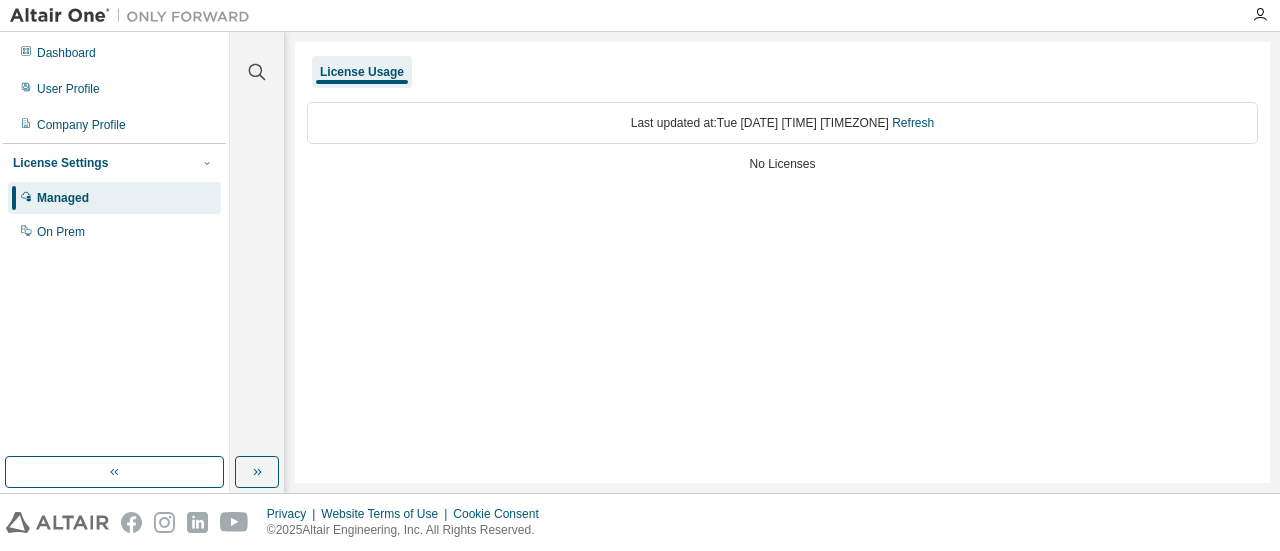 click at bounding box center (135, 16) 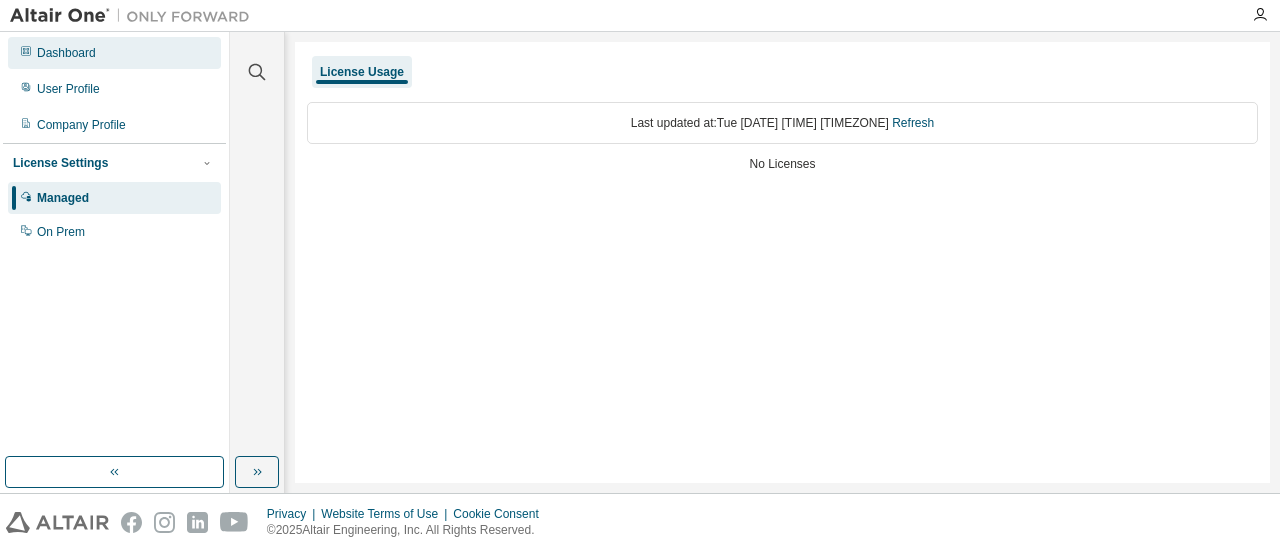click on "Dashboard" at bounding box center (66, 53) 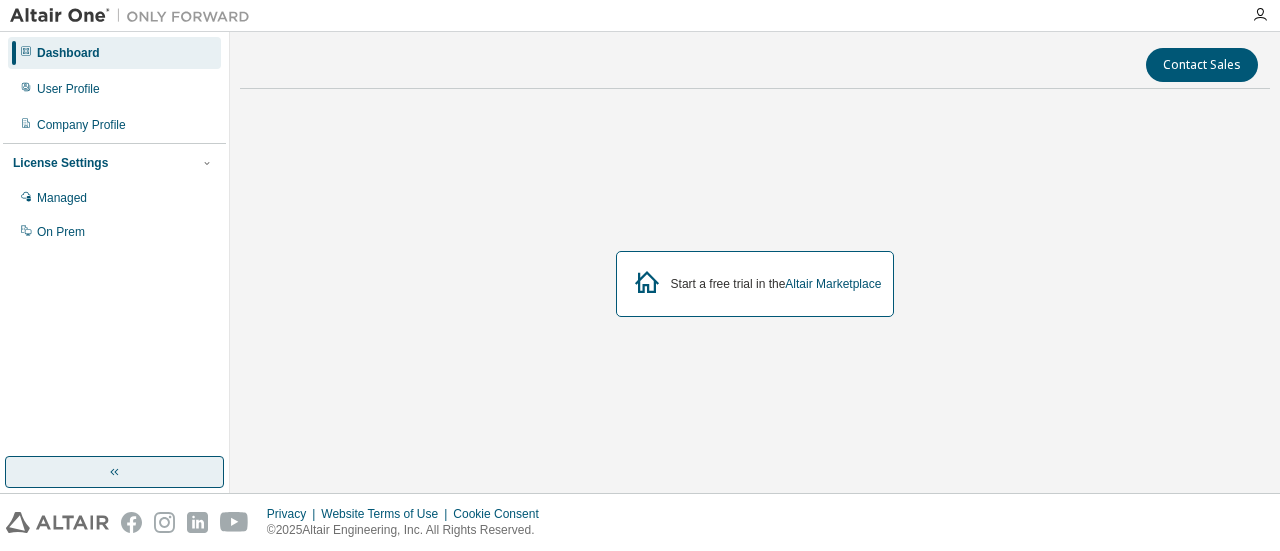 click at bounding box center [114, 472] 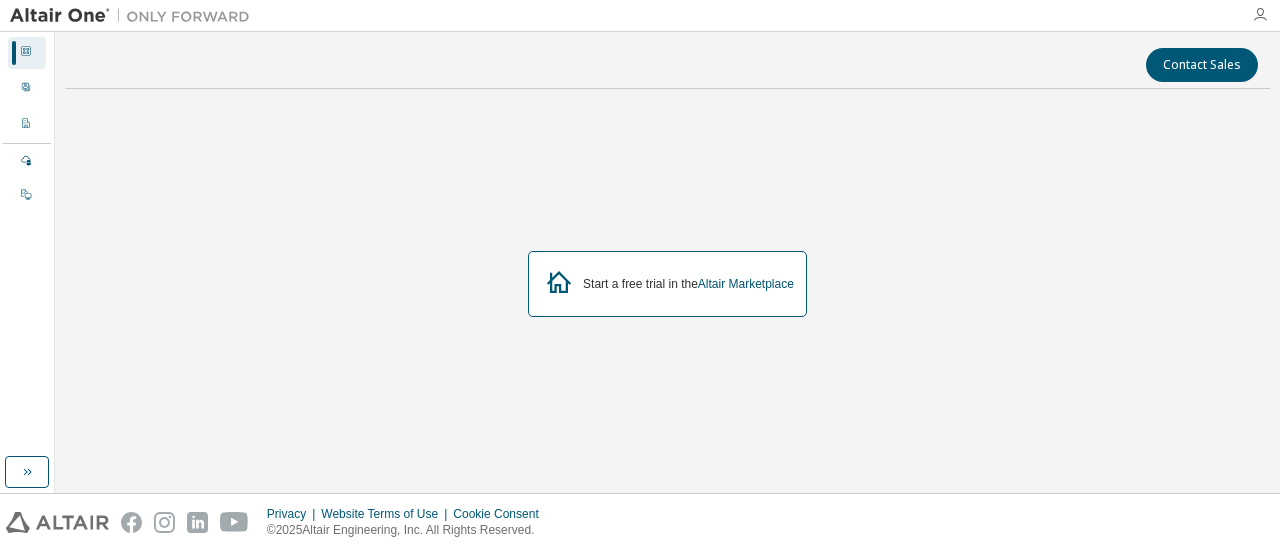 click at bounding box center [1260, 15] 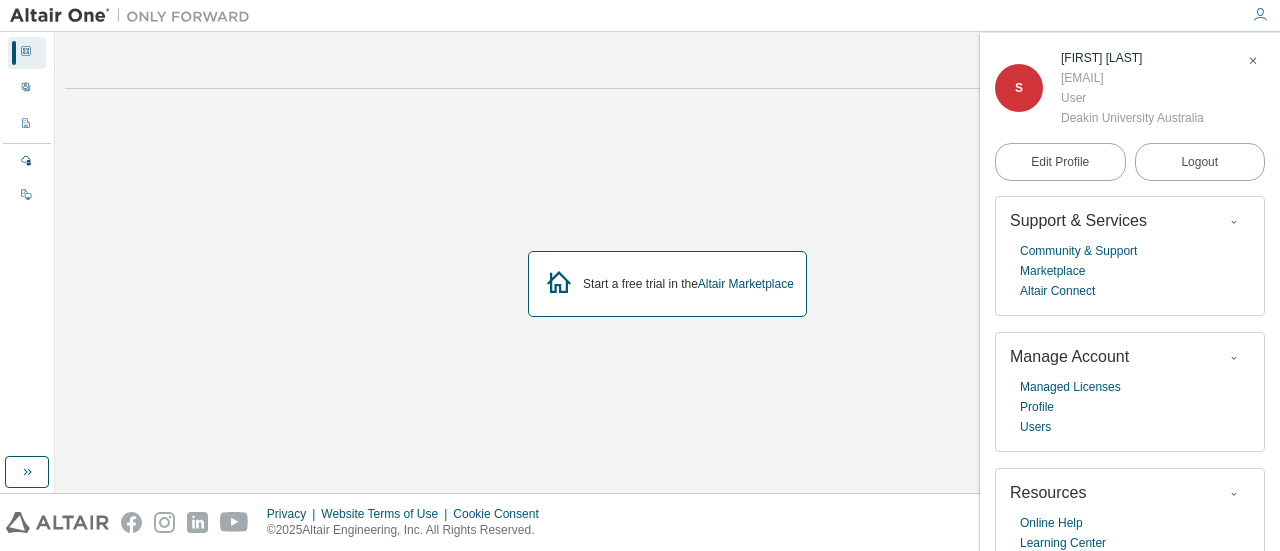 scroll, scrollTop: 5, scrollLeft: 0, axis: vertical 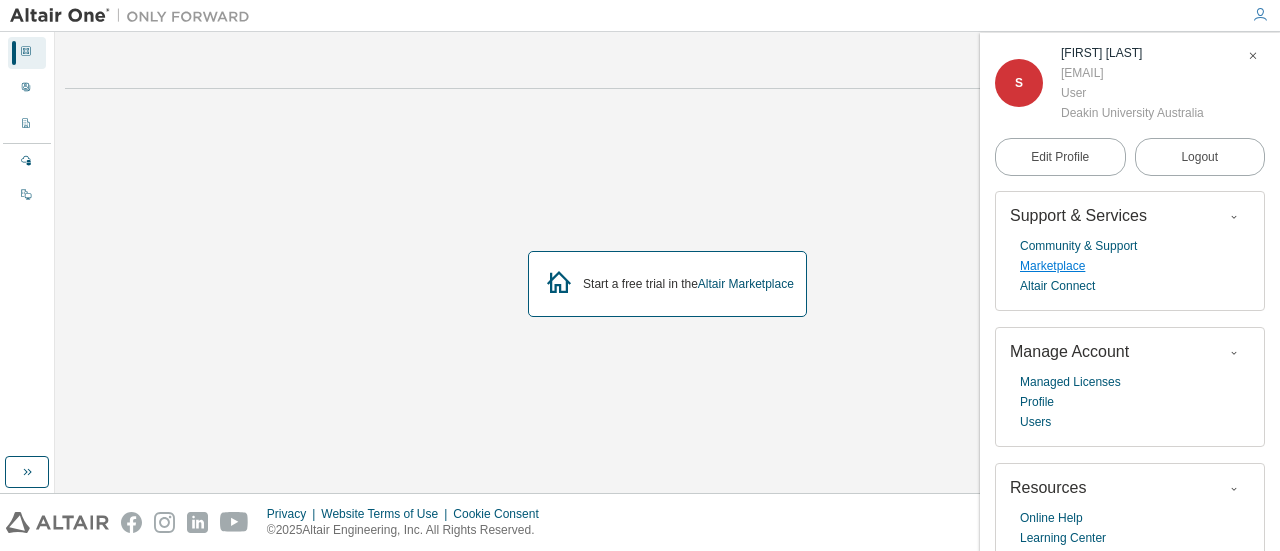 click on "Marketplace" at bounding box center [1052, 266] 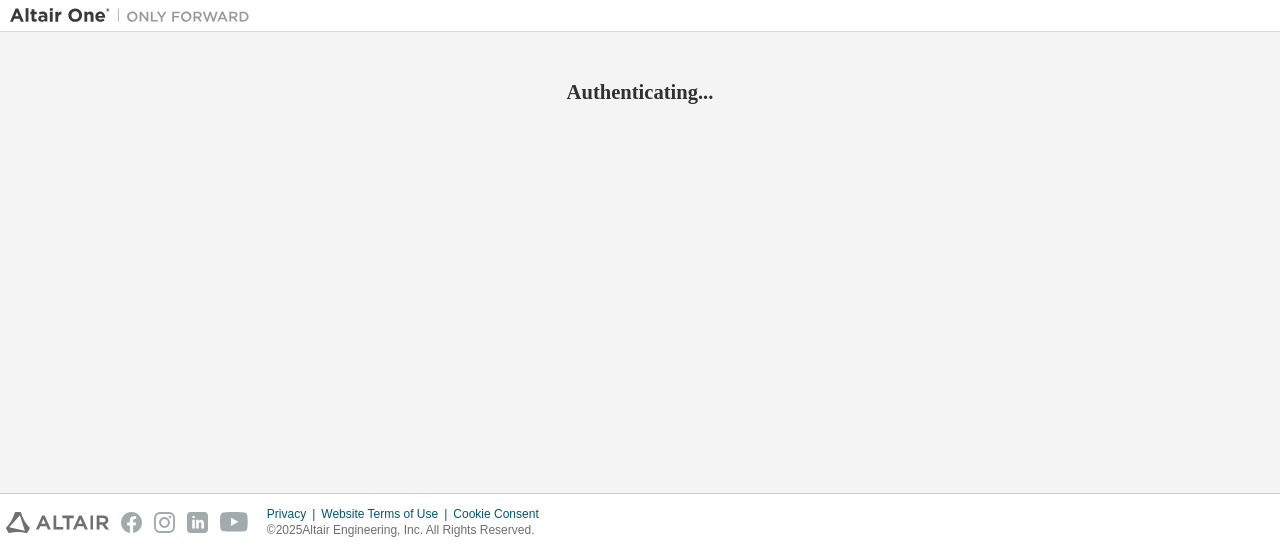 scroll, scrollTop: 0, scrollLeft: 0, axis: both 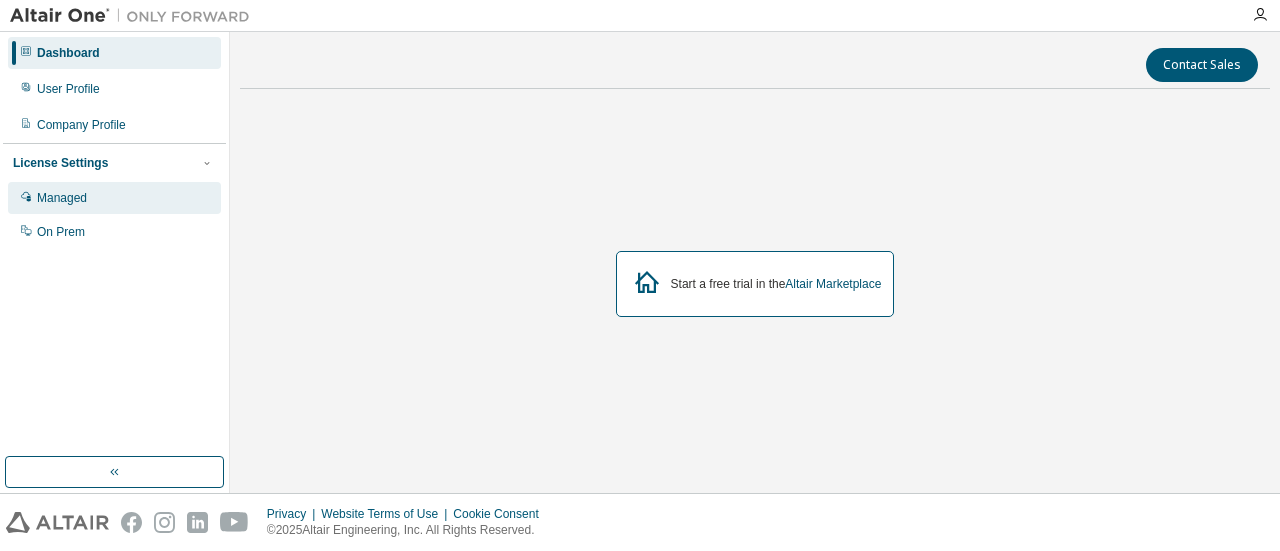 click on "Managed" at bounding box center (62, 198) 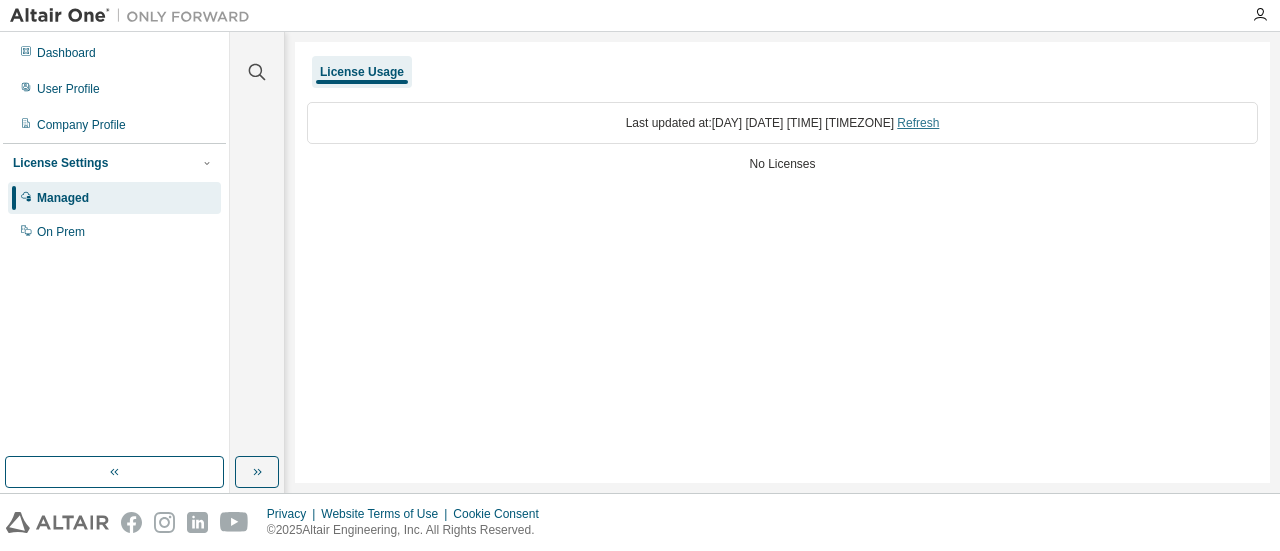 click on "Refresh" at bounding box center (918, 123) 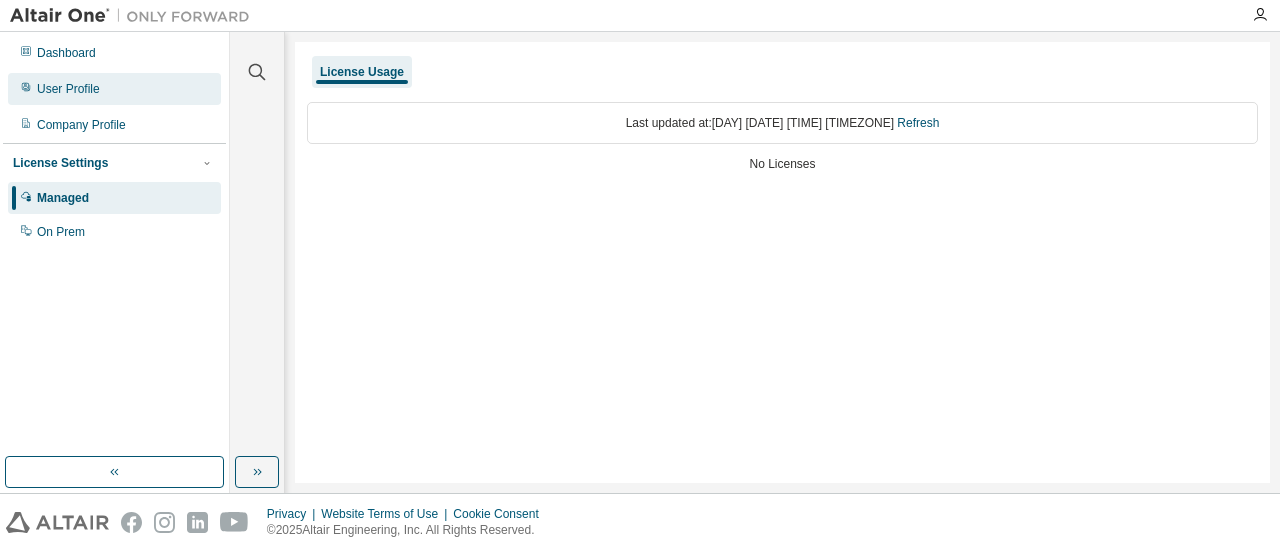 click on "User Profile" at bounding box center [68, 89] 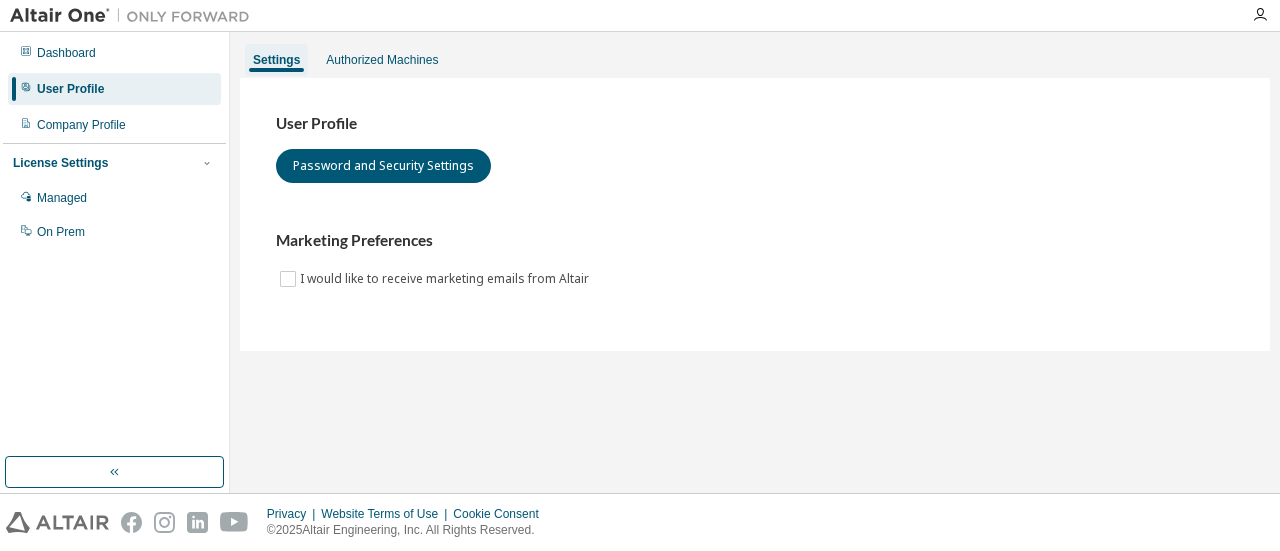 click at bounding box center [130, 15] 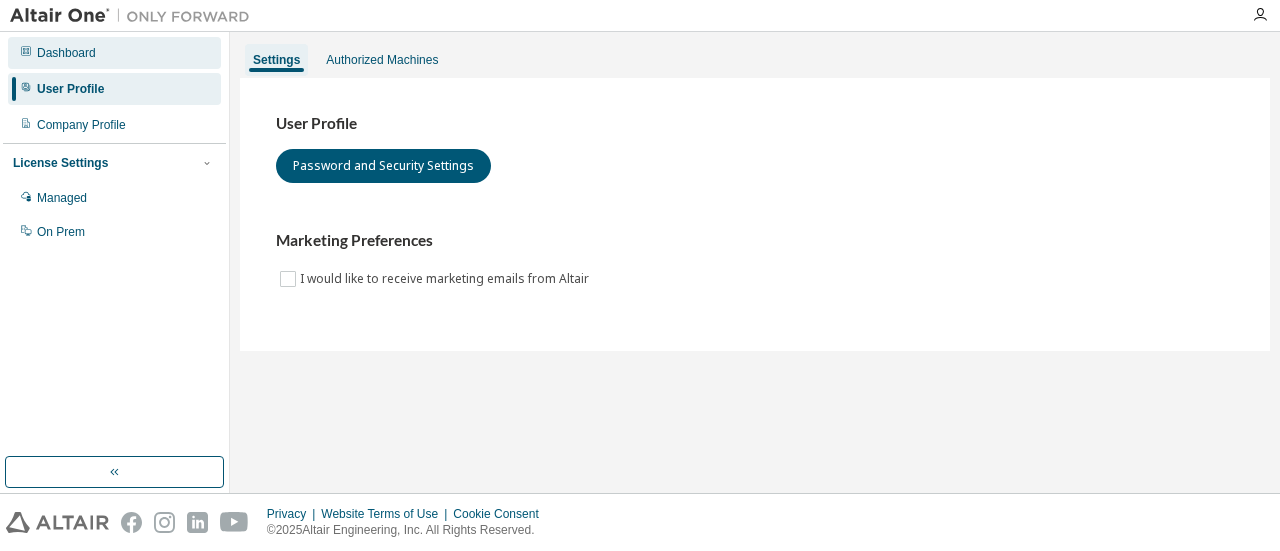 click on "Dashboard" at bounding box center (66, 53) 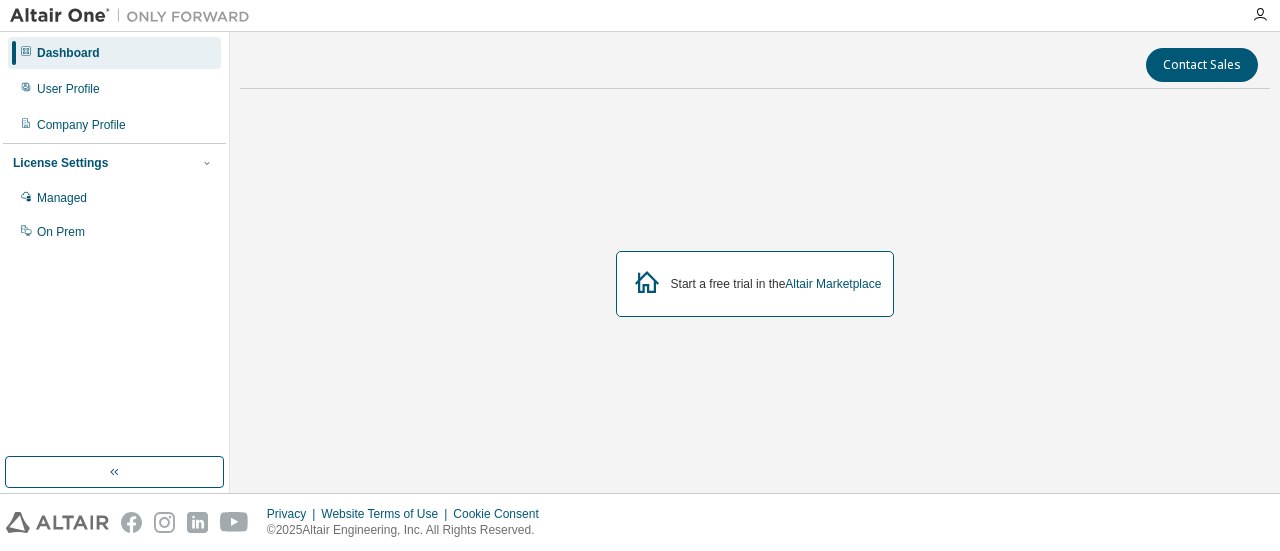 click at bounding box center (135, 16) 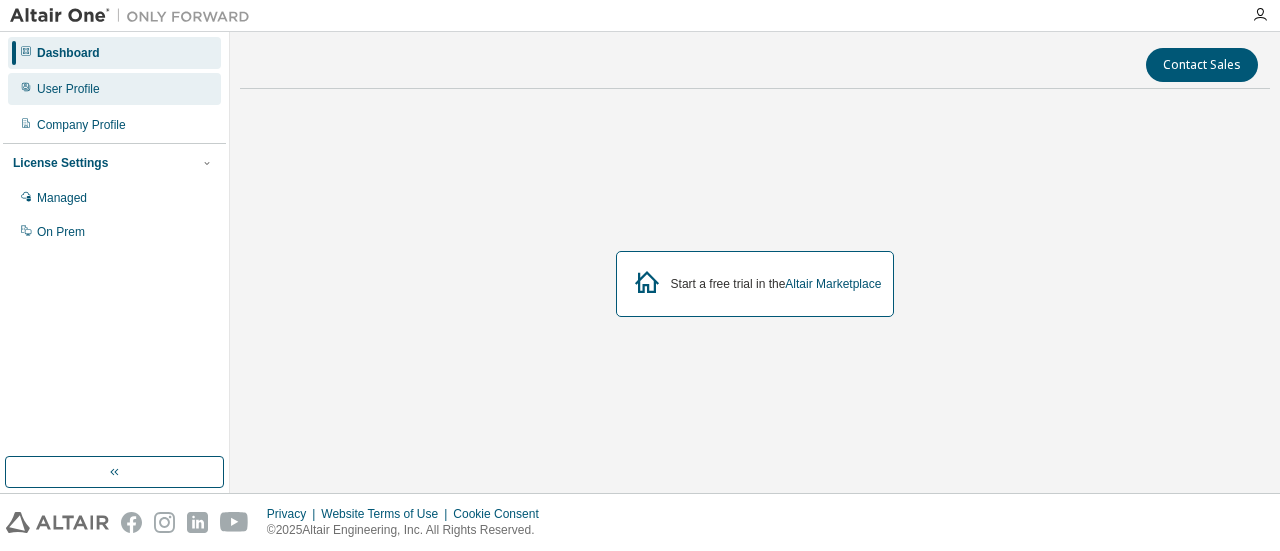 click on "User Profile" at bounding box center (68, 89) 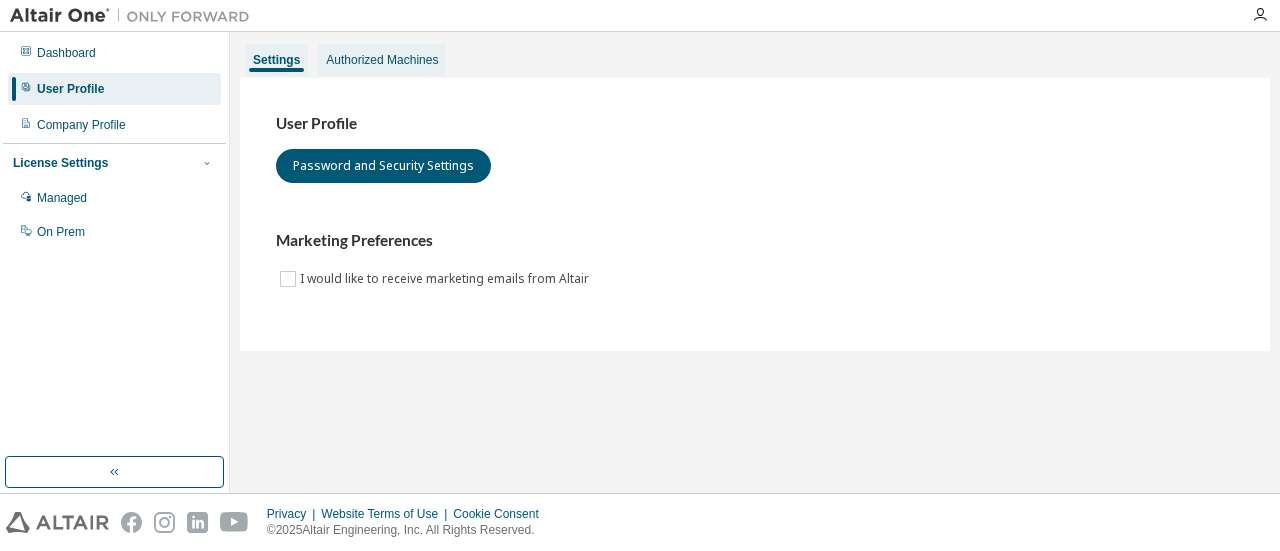 click on "Authorized Machines" at bounding box center [382, 60] 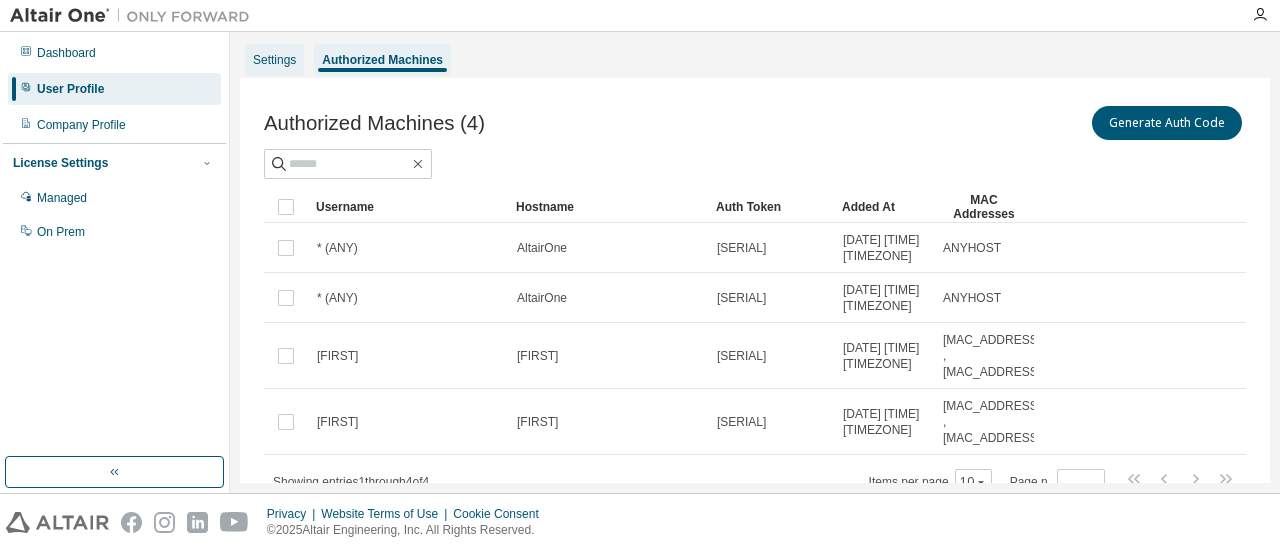 click on "Settings" at bounding box center (274, 60) 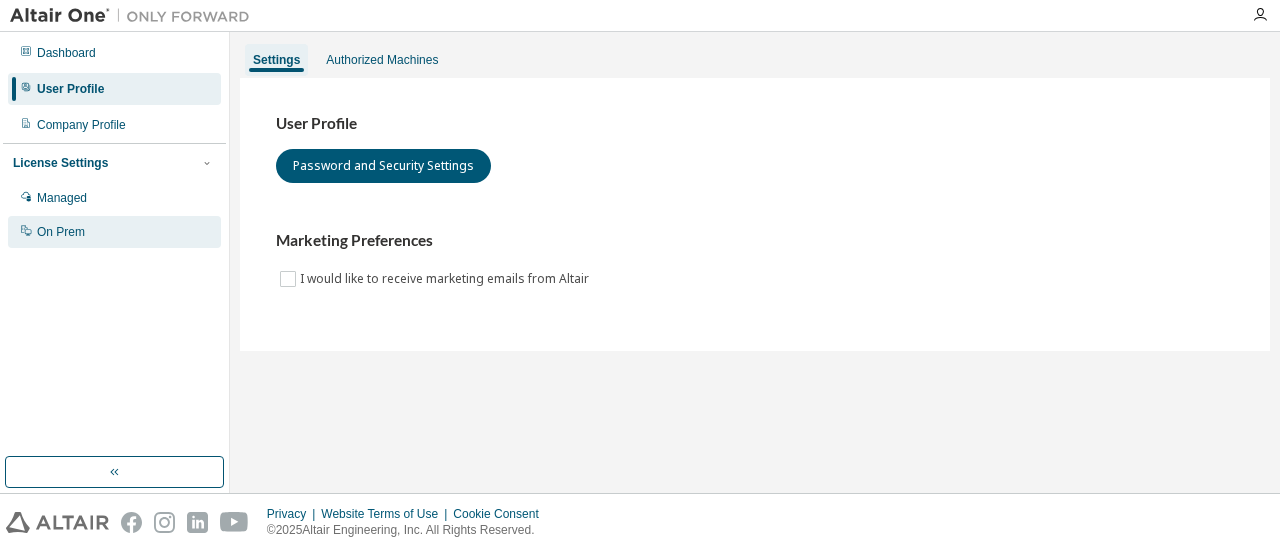 click on "On Prem" at bounding box center (114, 232) 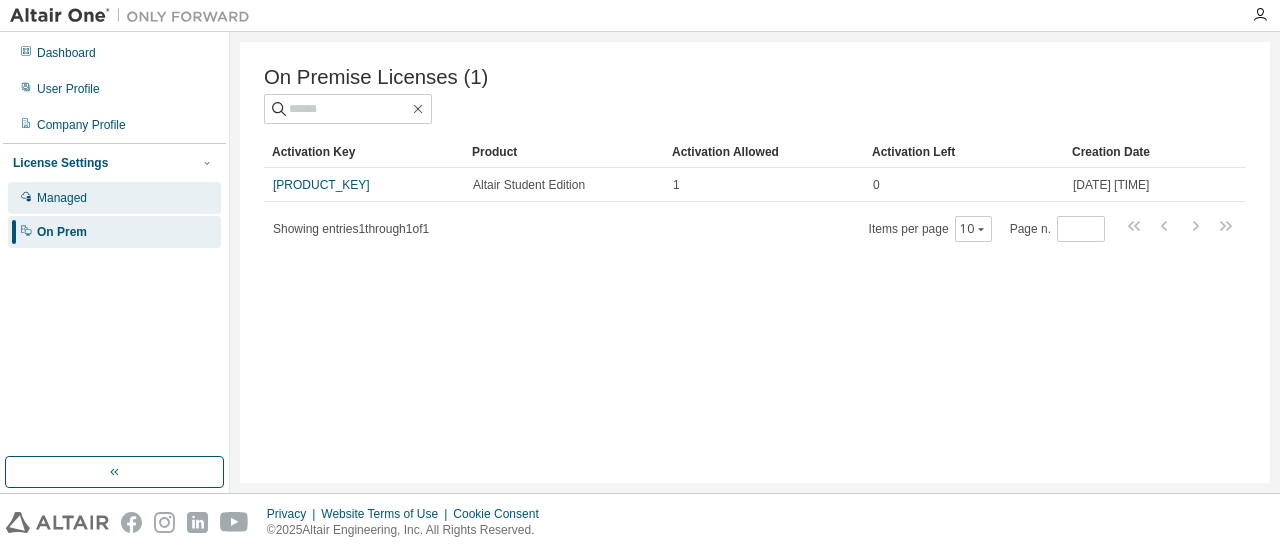 click on "Managed" at bounding box center (114, 198) 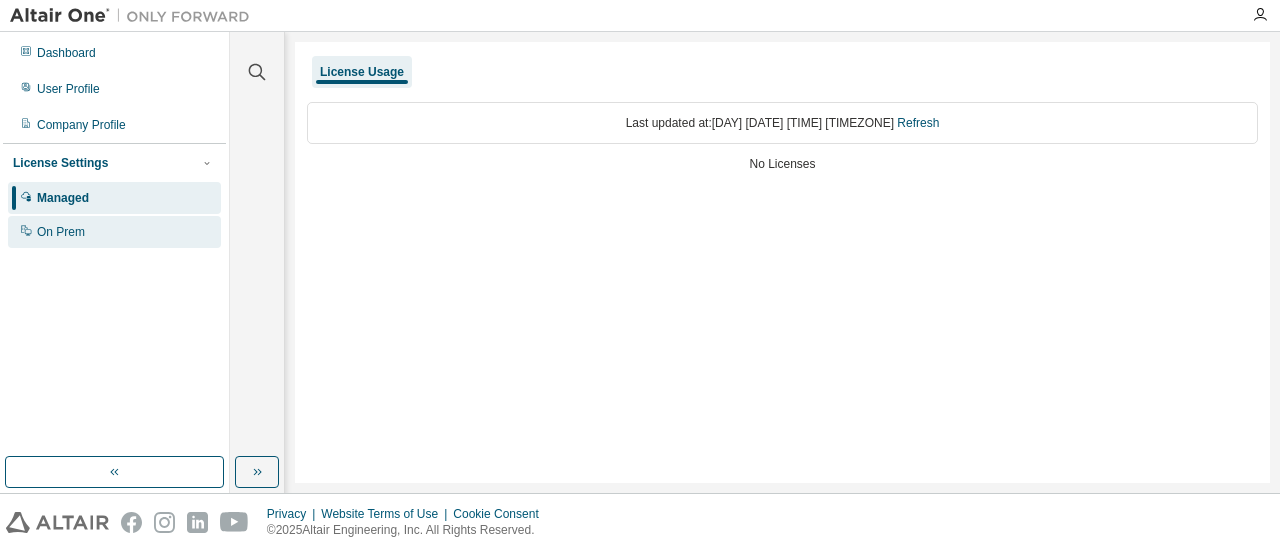 click on "On Prem" at bounding box center [114, 232] 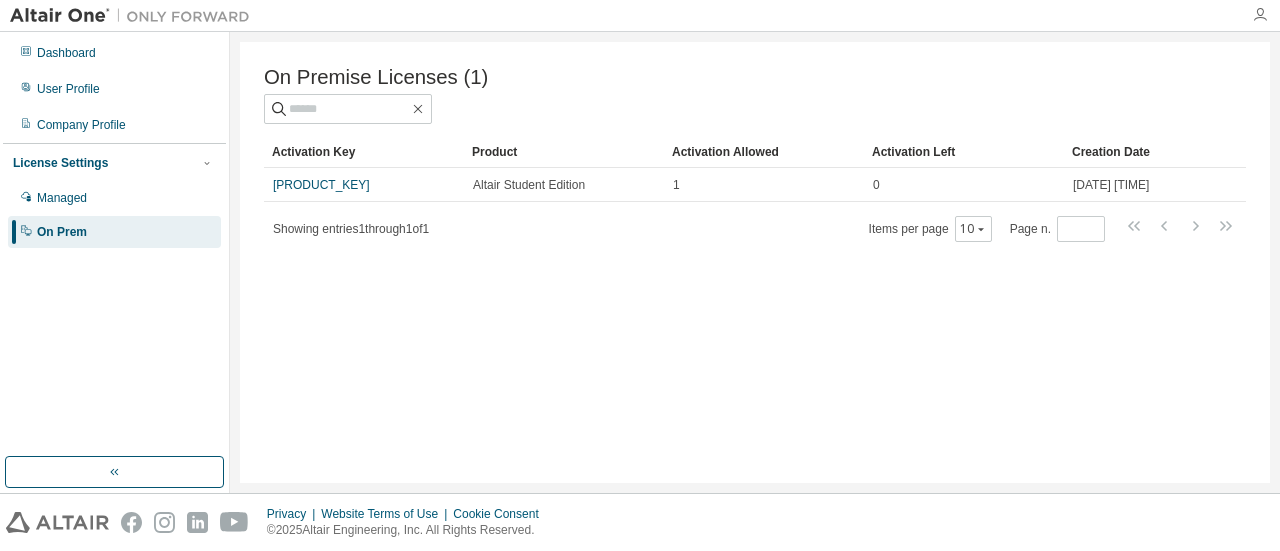 click at bounding box center [1260, 15] 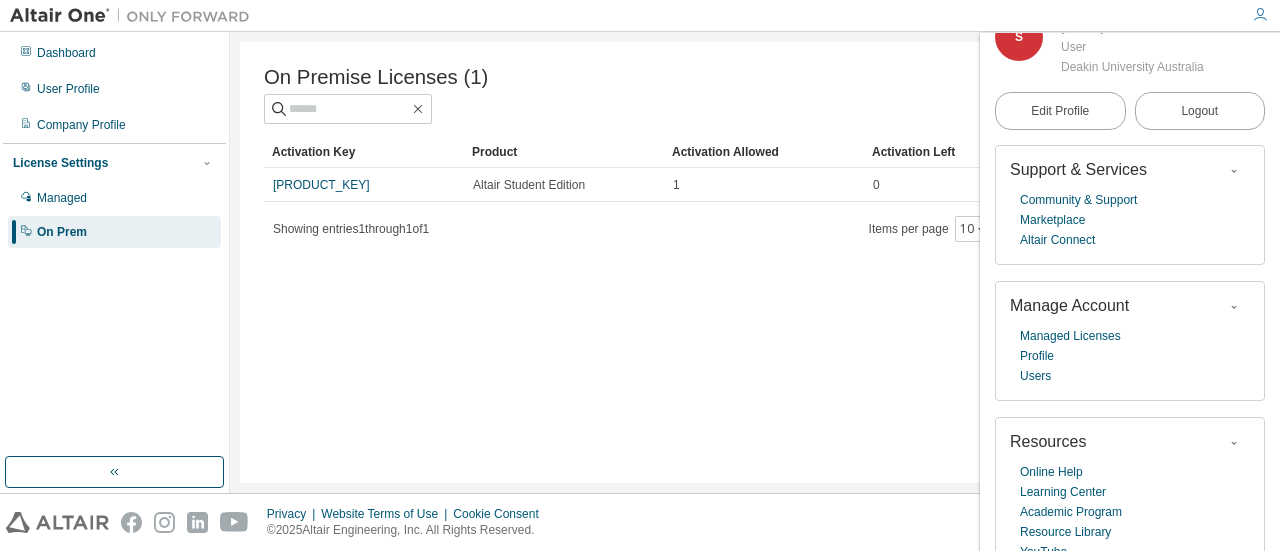 scroll, scrollTop: 78, scrollLeft: 0, axis: vertical 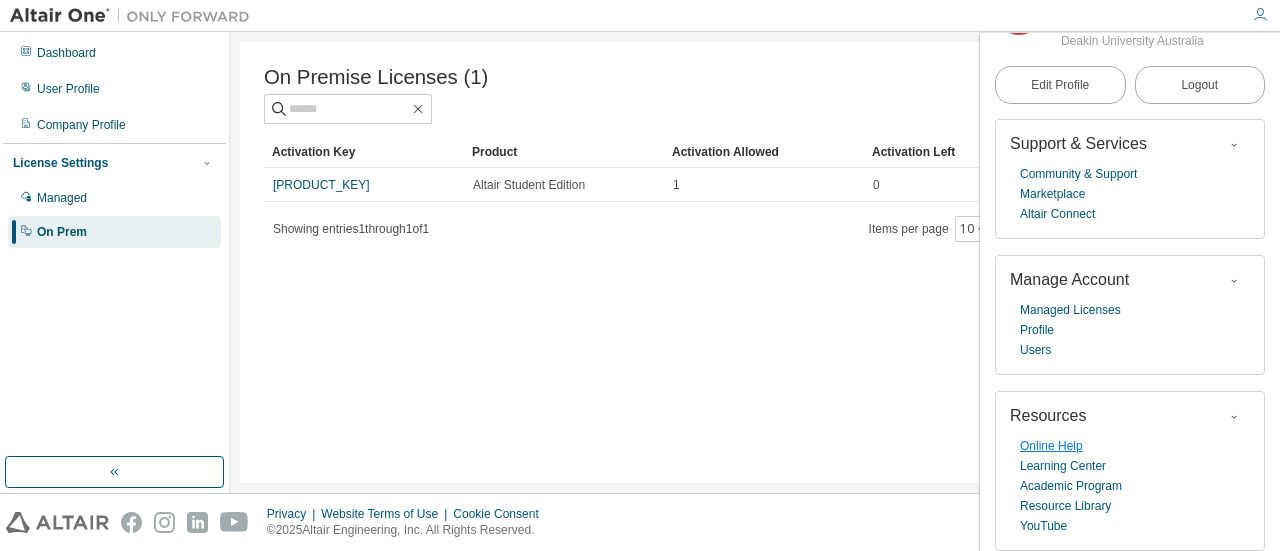 click on "Online Help" at bounding box center [1051, 446] 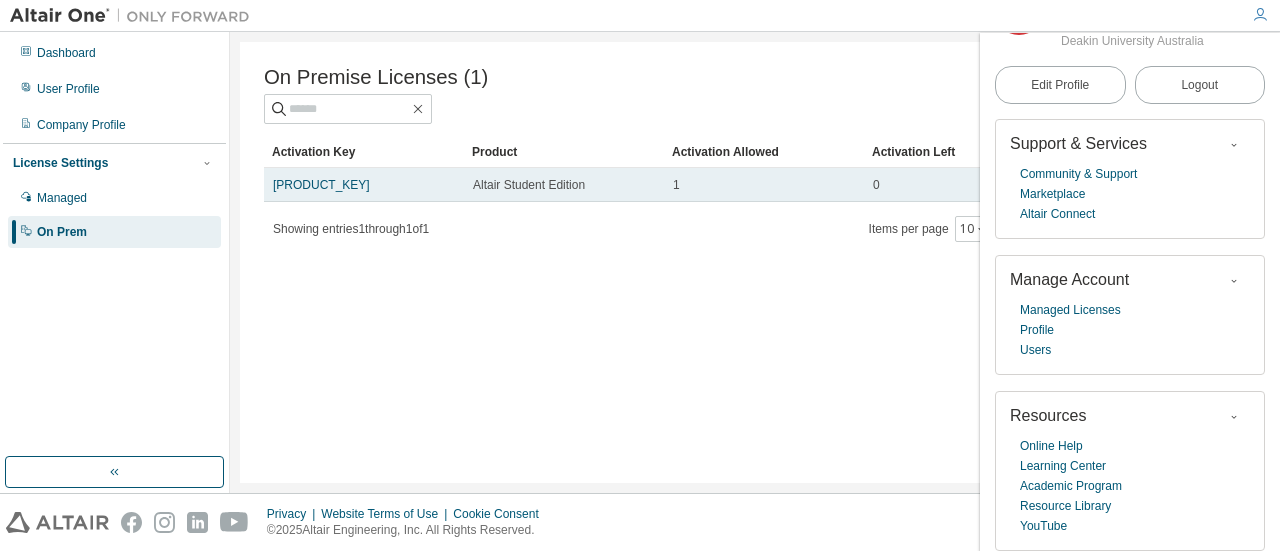 click on "0" at bounding box center (964, 185) 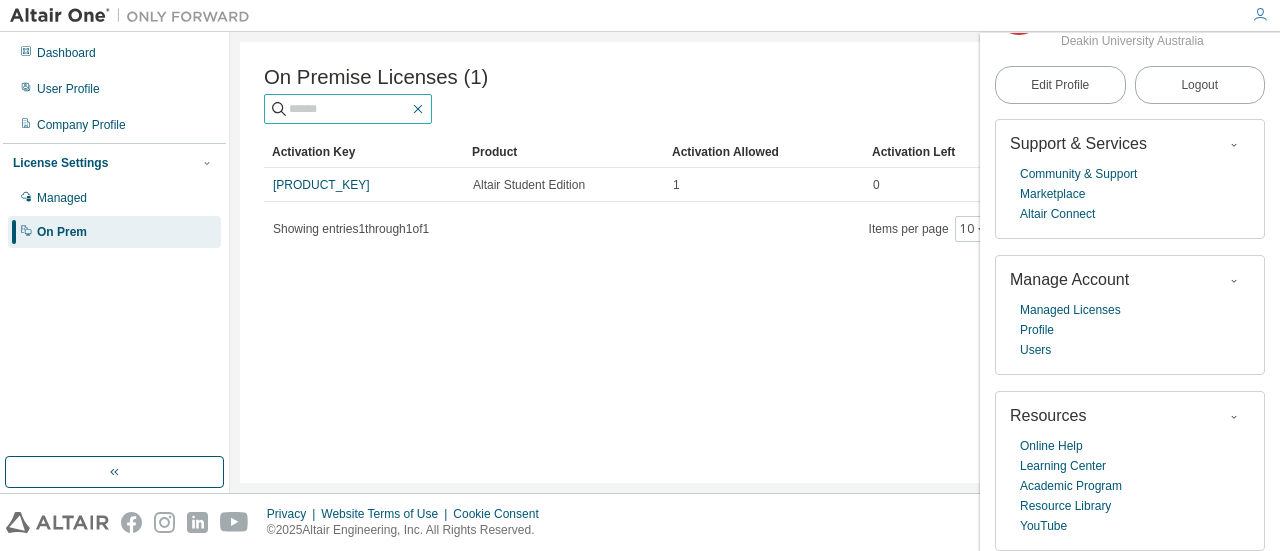 click 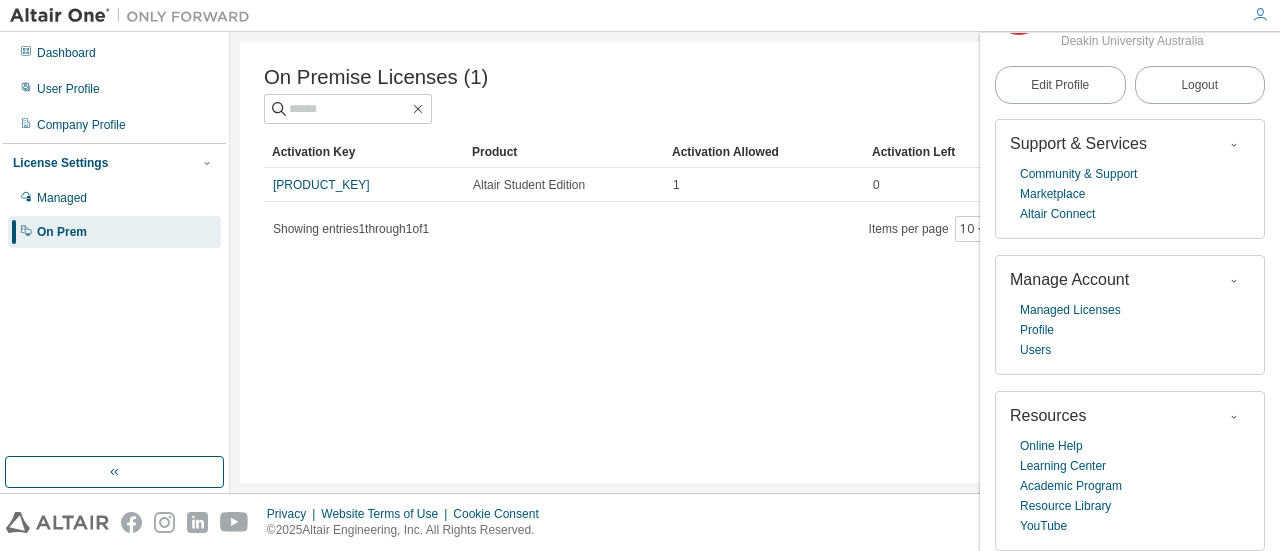 click on "On Prem" at bounding box center (62, 232) 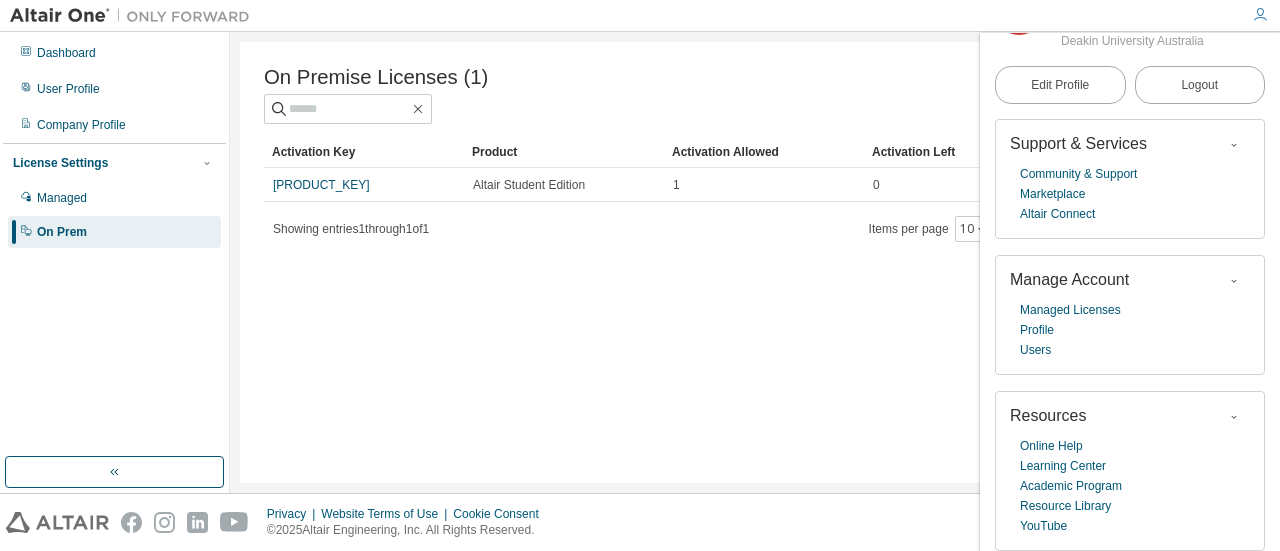 click on "License Settings" at bounding box center [114, 163] 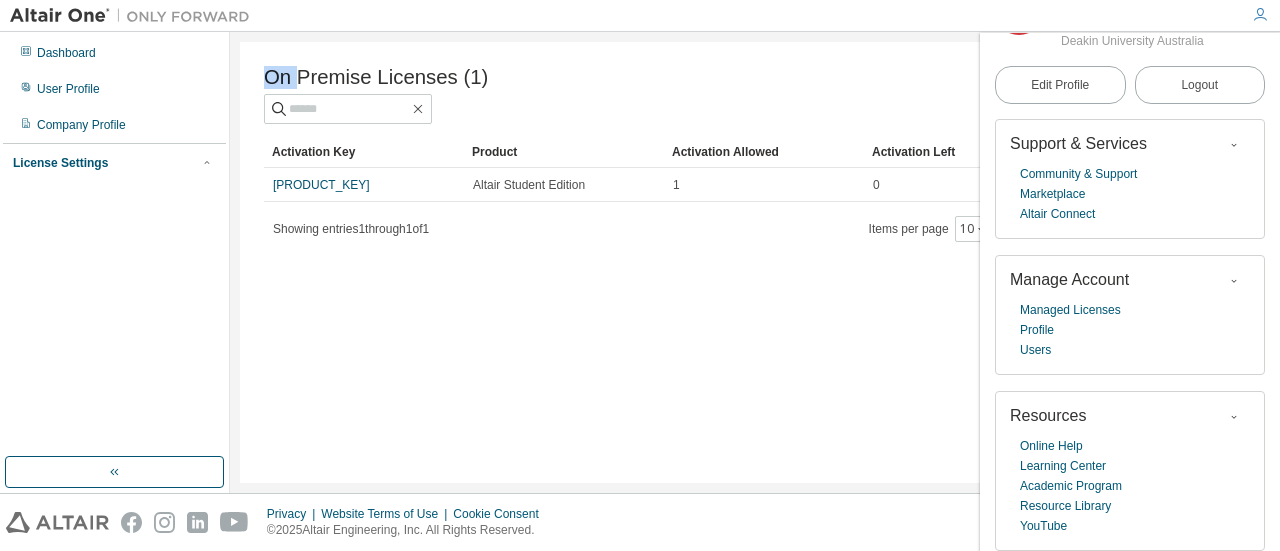 click on "License Settings" at bounding box center [114, 163] 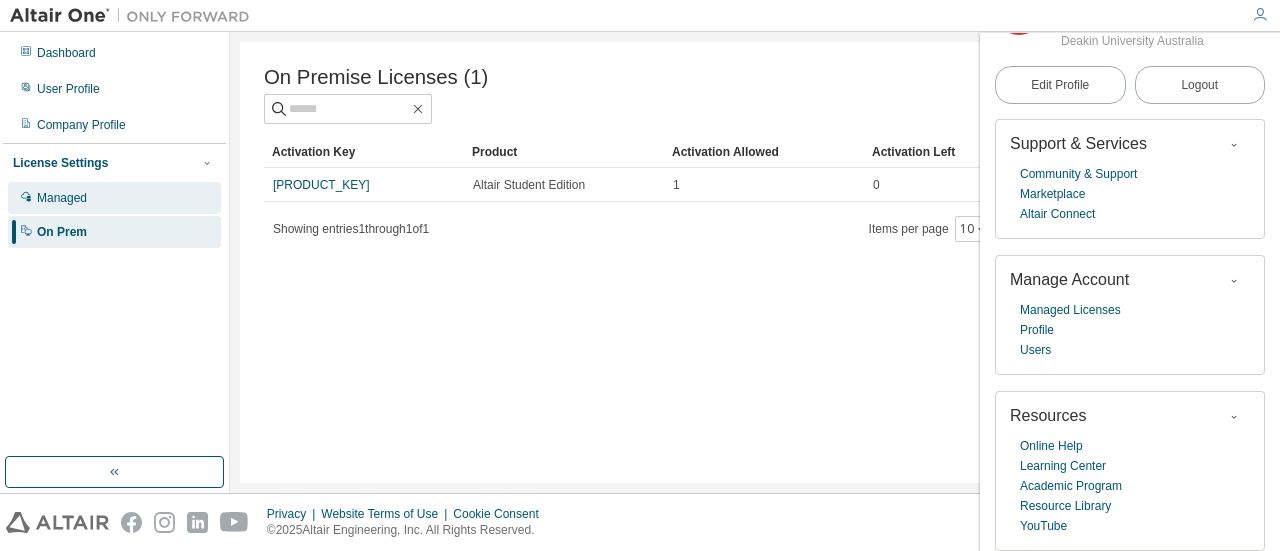 click on "Managed" at bounding box center (114, 198) 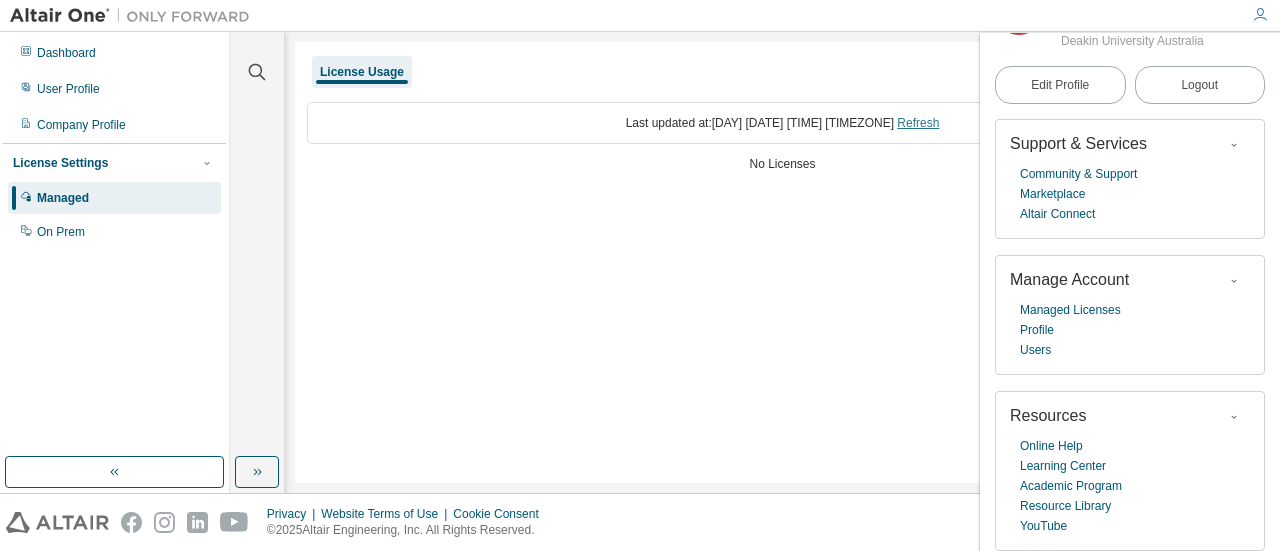 click on "Refresh" at bounding box center [918, 123] 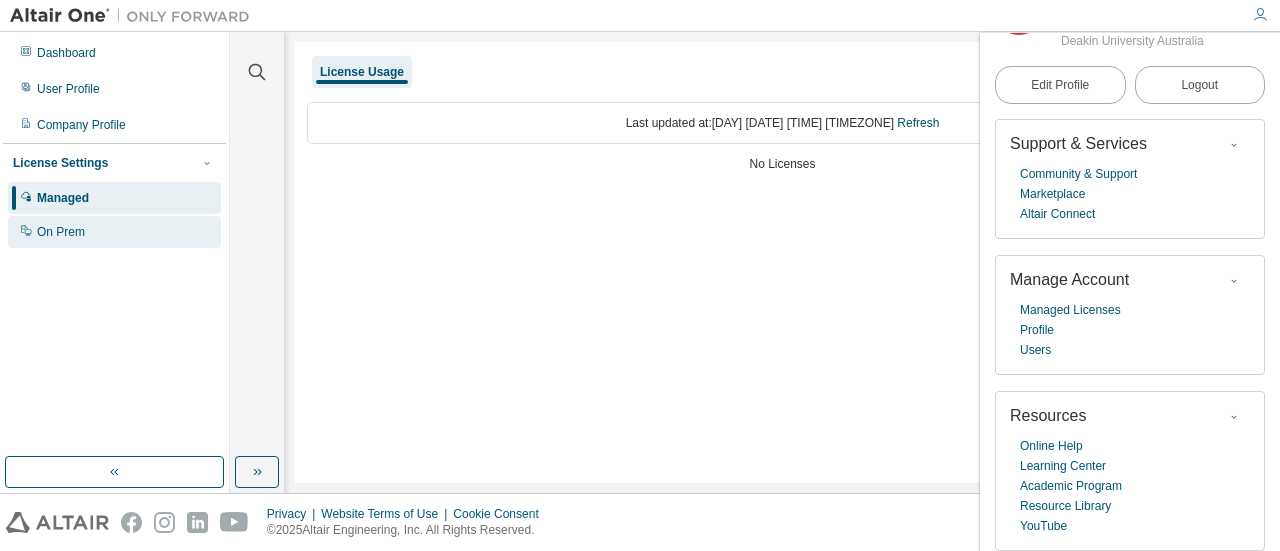 click on "On Prem" at bounding box center (114, 232) 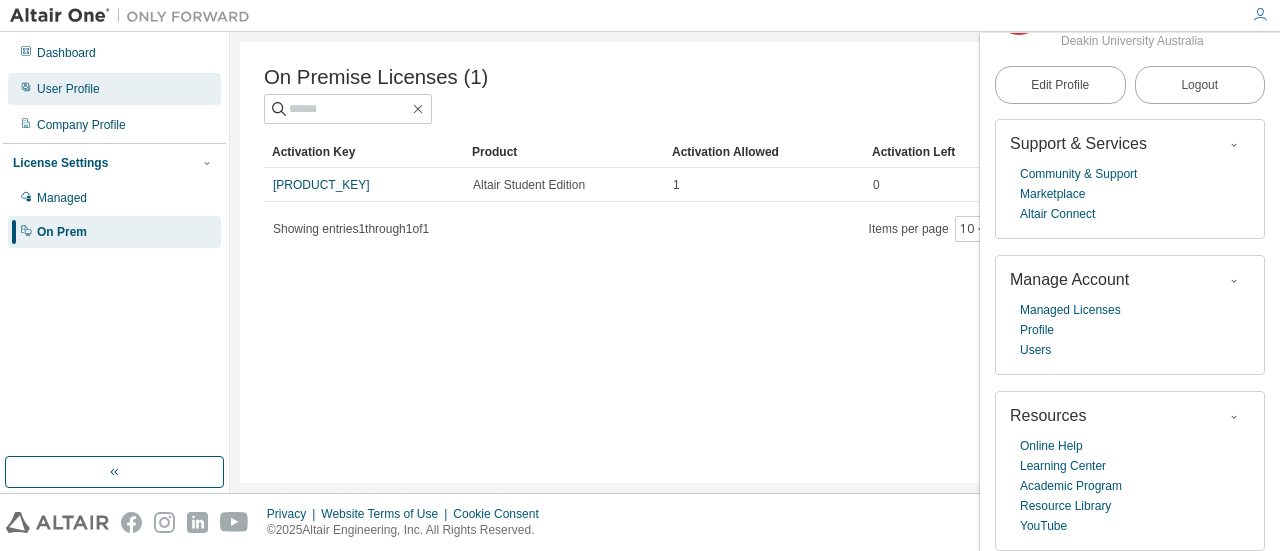 click on "User Profile" at bounding box center (114, 89) 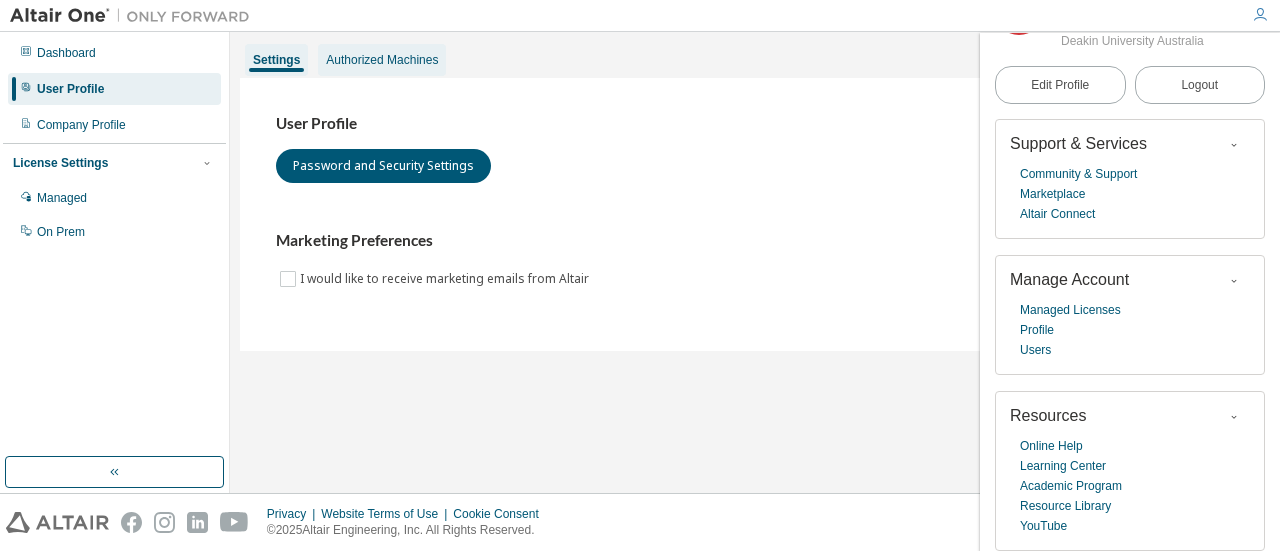 click on "Authorized Machines" at bounding box center [382, 60] 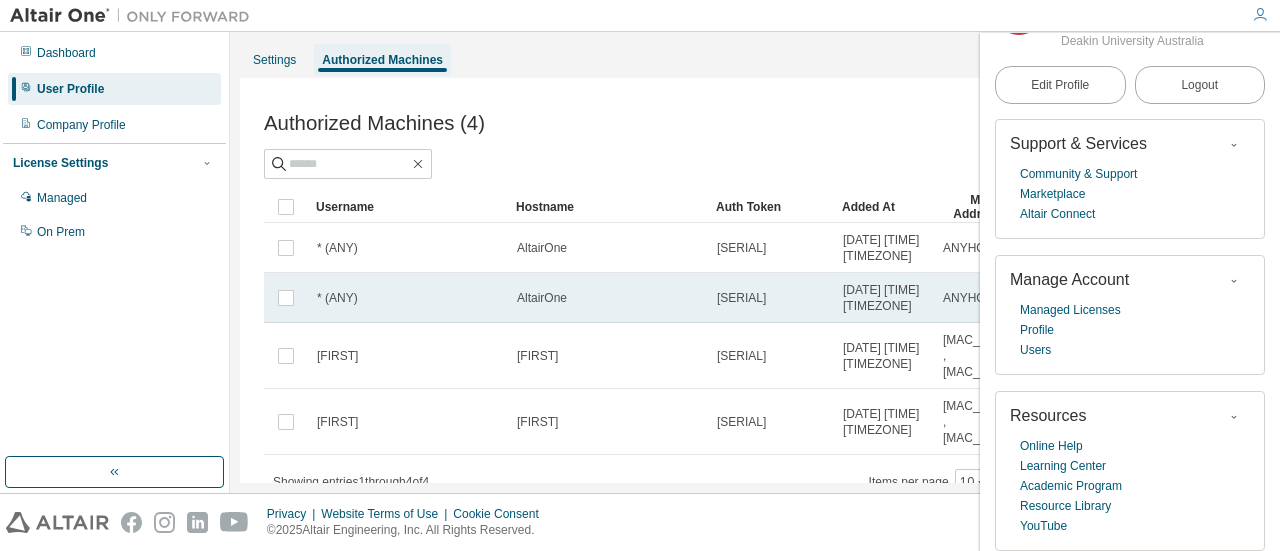 scroll, scrollTop: 95, scrollLeft: 0, axis: vertical 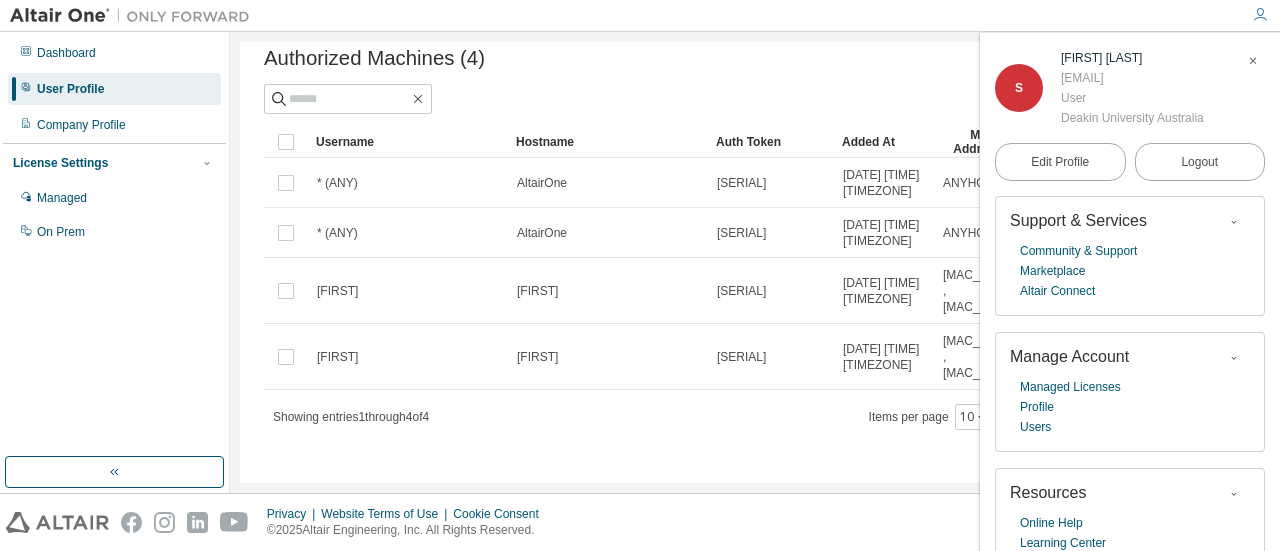 click at bounding box center (1253, 61) 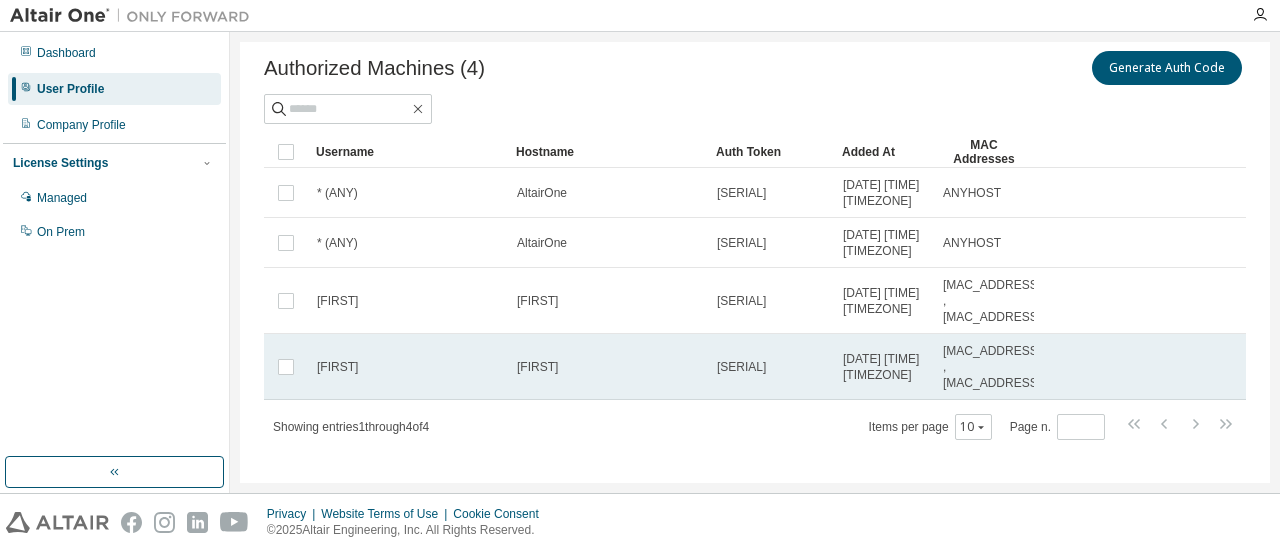 scroll, scrollTop: 54, scrollLeft: 0, axis: vertical 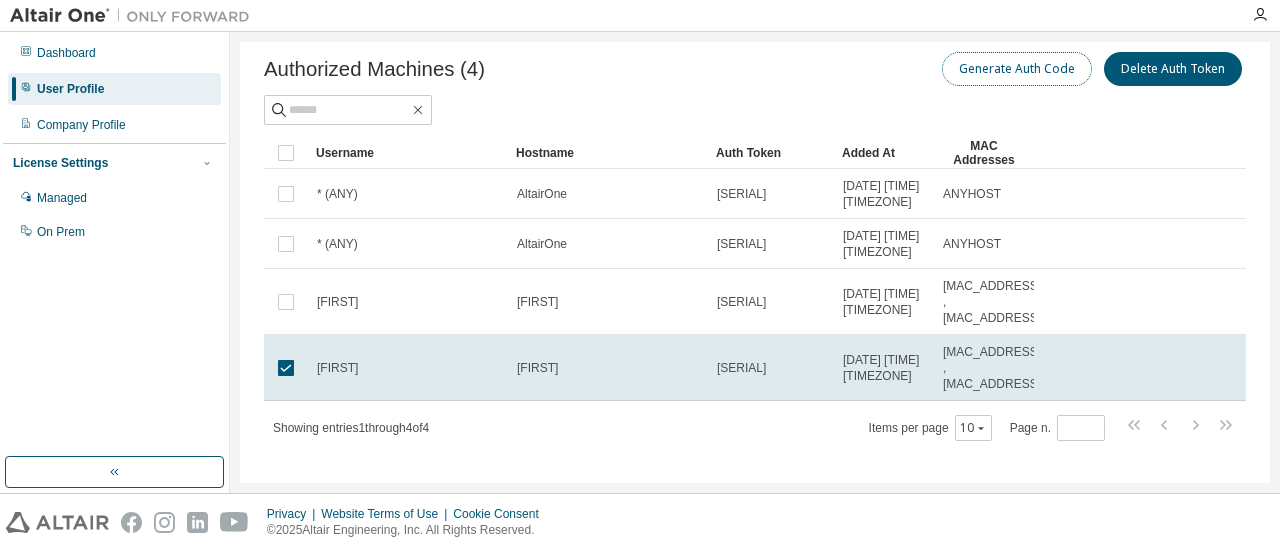 click on "Generate Auth Code" at bounding box center [1017, 69] 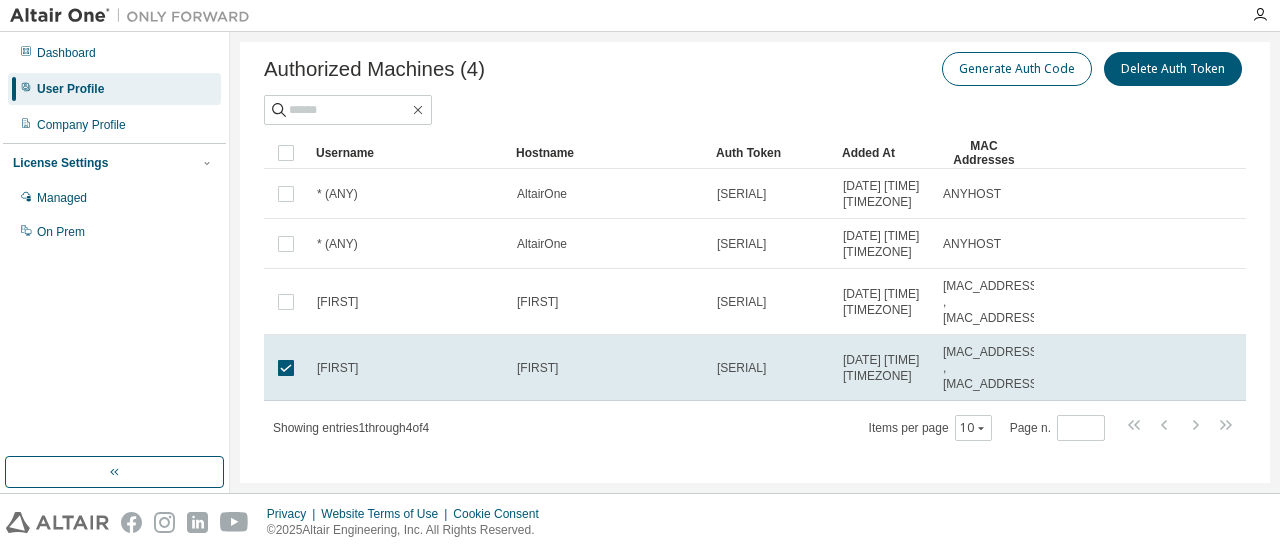 scroll, scrollTop: 125, scrollLeft: 0, axis: vertical 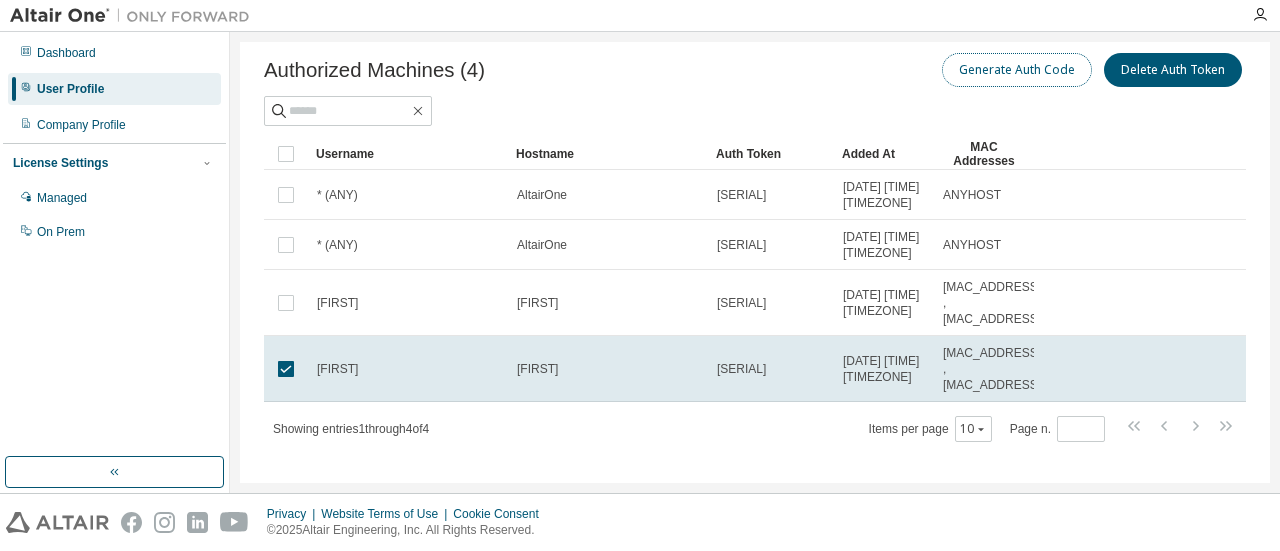 click on "Generate Auth Code" at bounding box center (1017, 70) 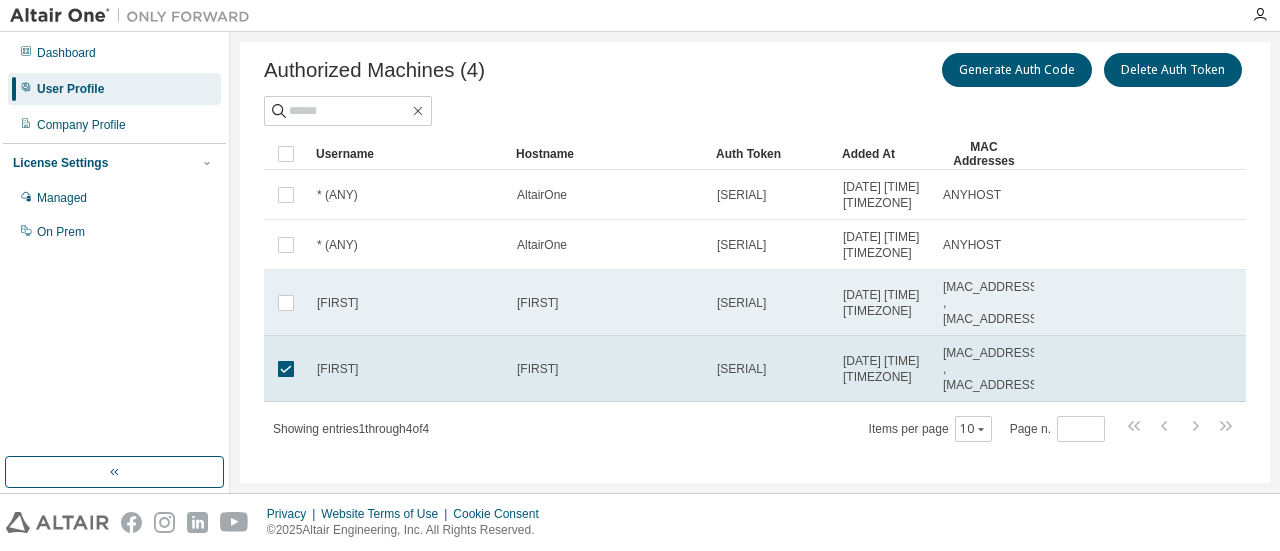 scroll, scrollTop: 180, scrollLeft: 0, axis: vertical 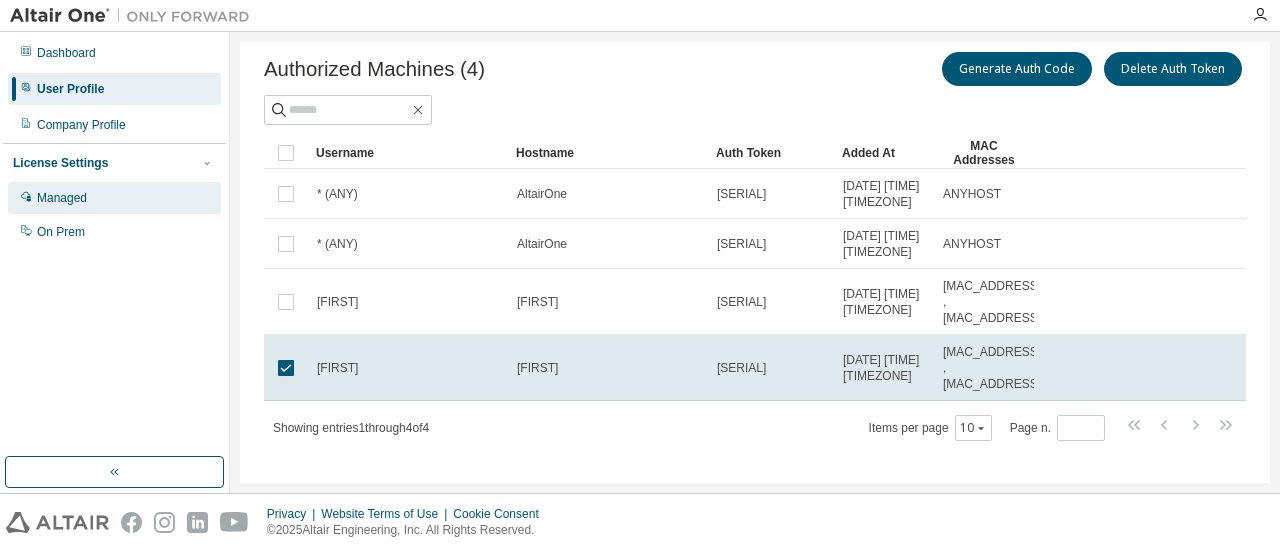 click on "Managed" at bounding box center (114, 198) 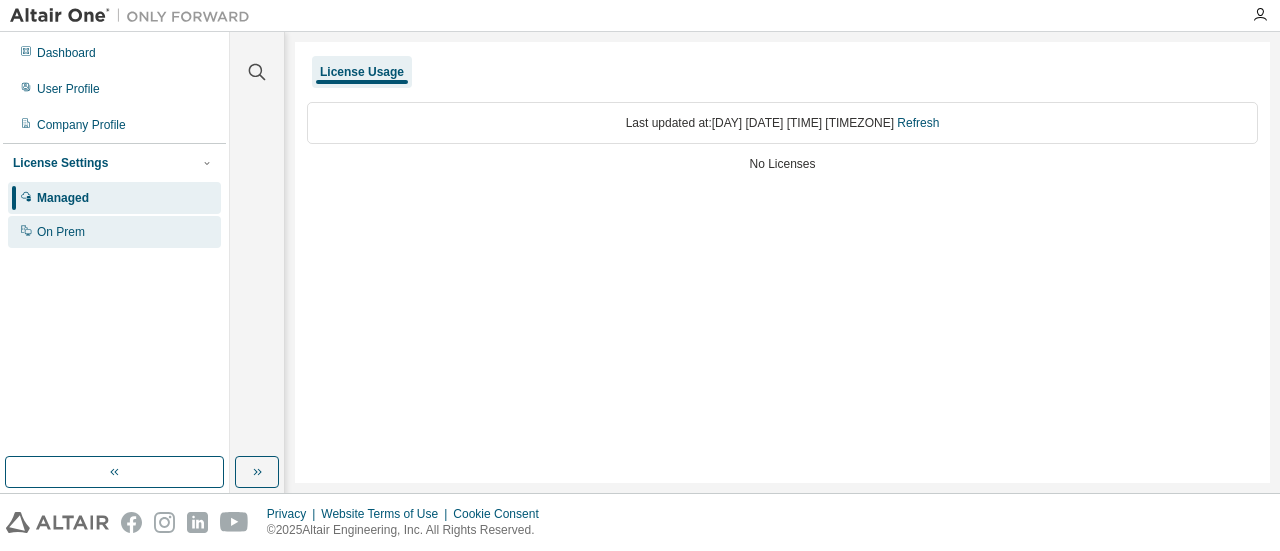 click on "On Prem" at bounding box center [114, 232] 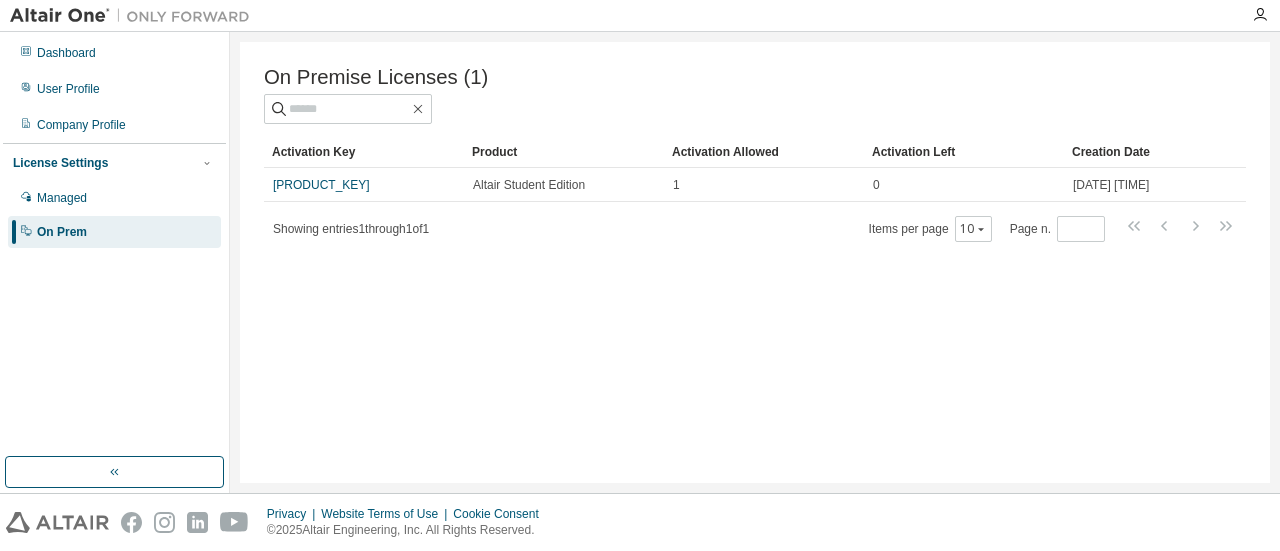 click on "[PRODUCT_KEY]" at bounding box center (321, 185) 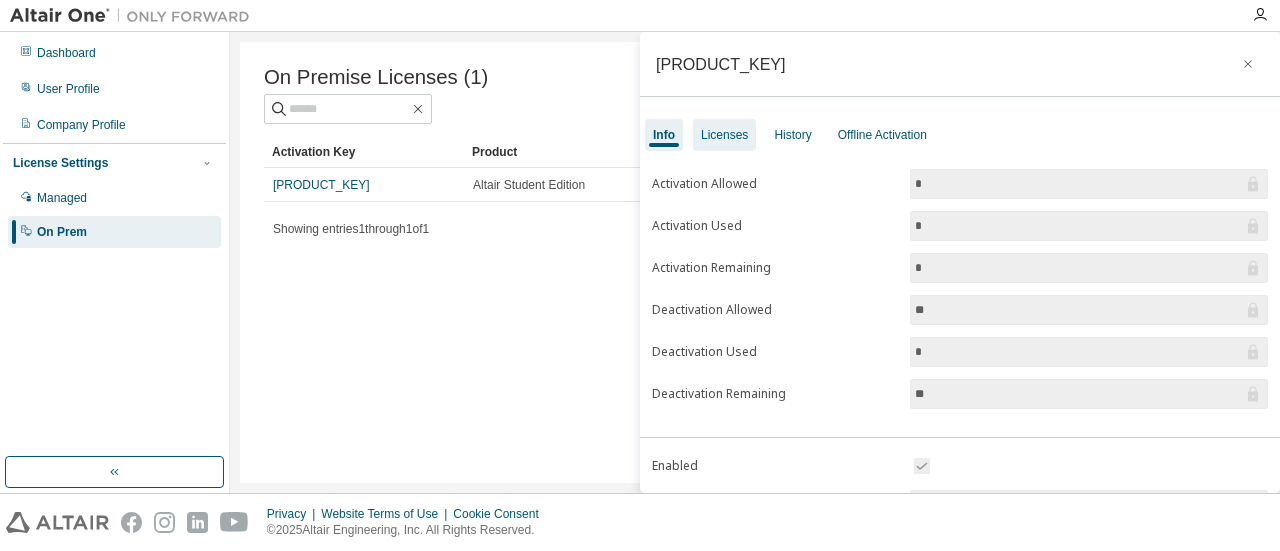 click on "Licenses" at bounding box center [724, 135] 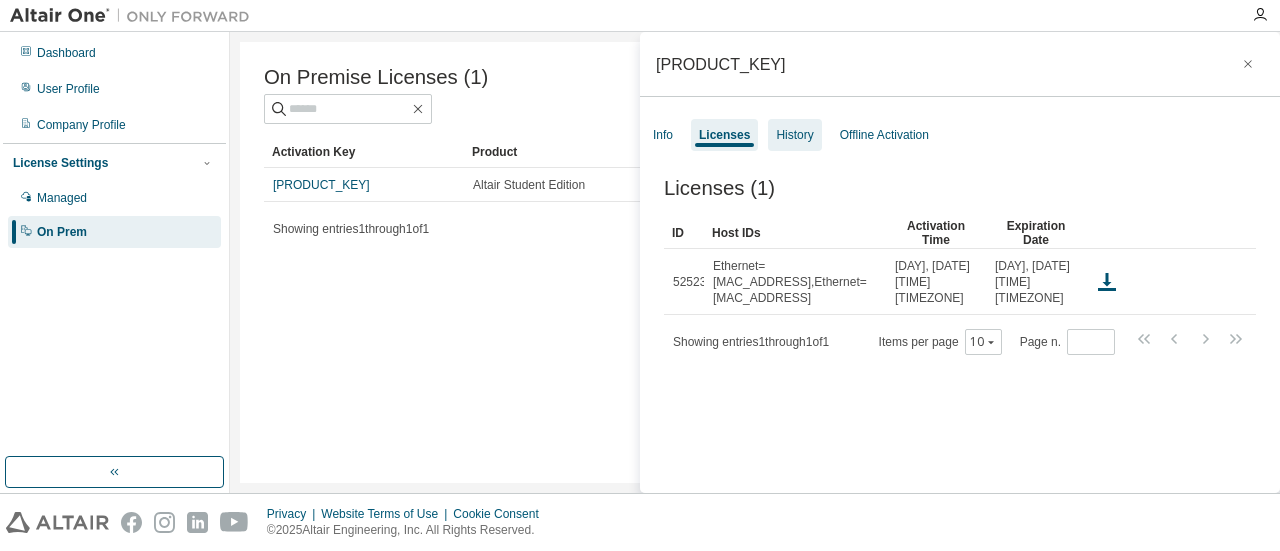 click on "History" at bounding box center [794, 135] 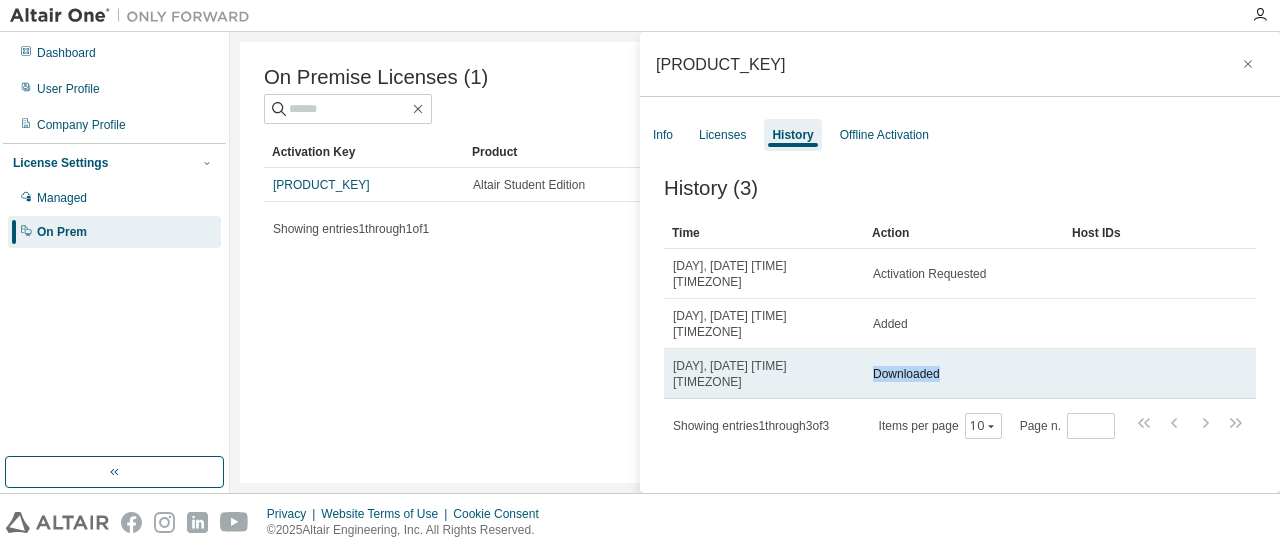 drag, startPoint x: 871, startPoint y: 340, endPoint x: 959, endPoint y: 347, distance: 88.27797 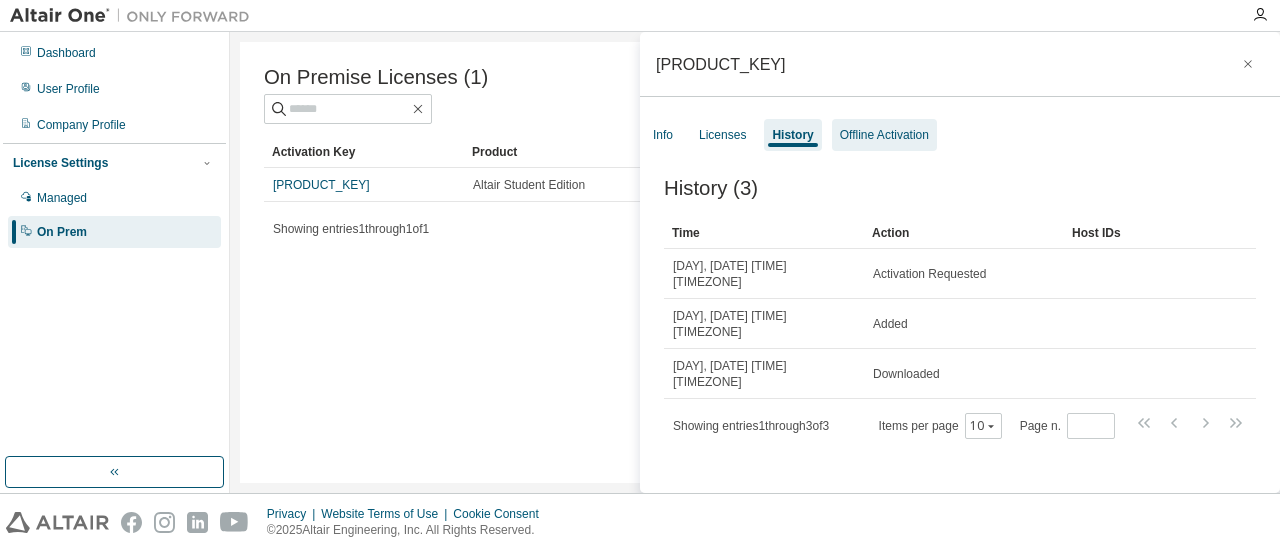 click on "Offline Activation" at bounding box center (884, 135) 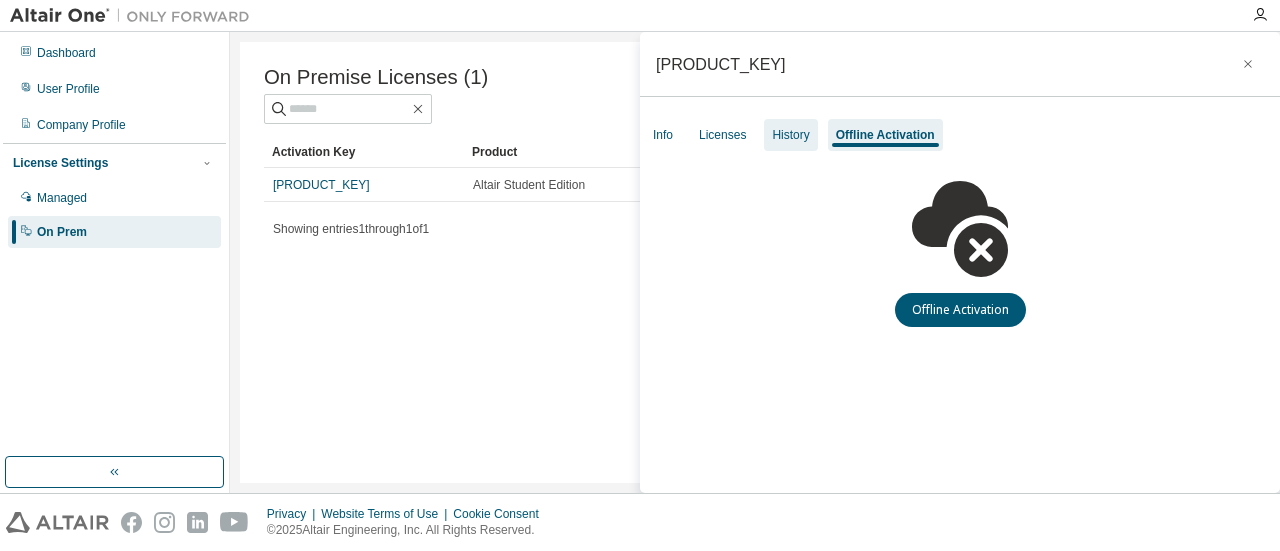 click on "History" at bounding box center [790, 135] 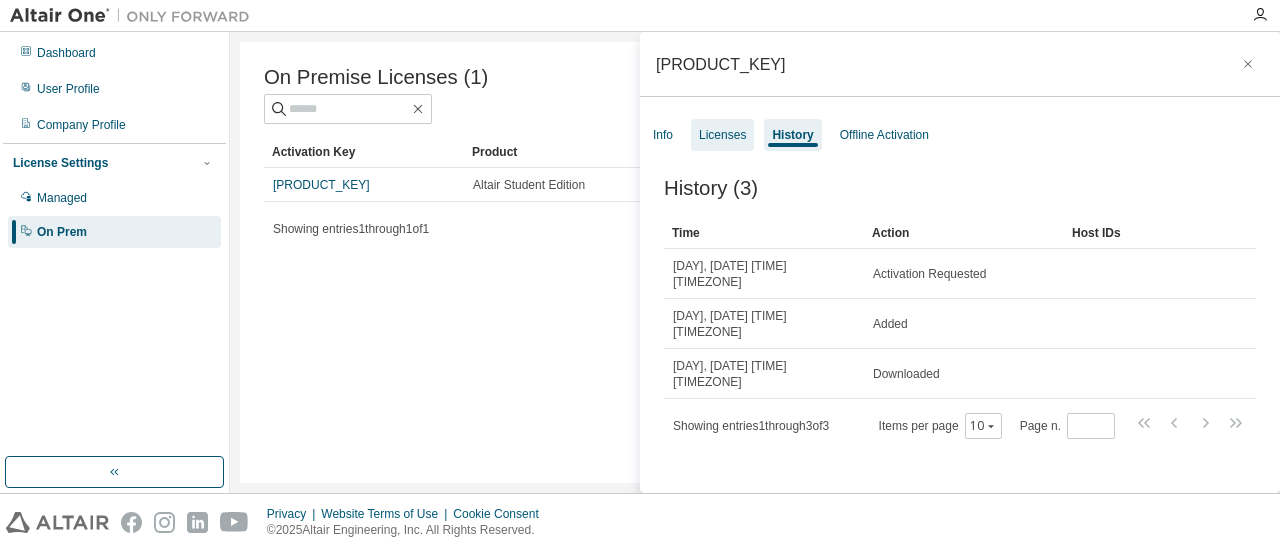 click on "Licenses" at bounding box center (722, 135) 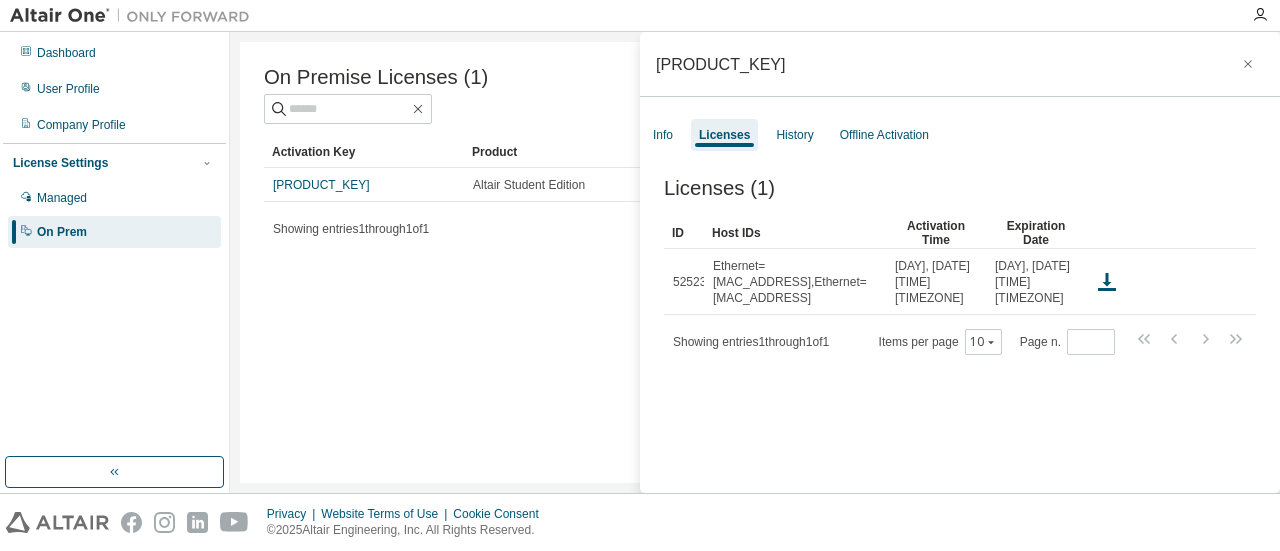 click on "On Premise Licenses (1) Clear Load Save Save As Field Operator Value Select filter Select operand Add criteria Search Activation Key Product Activation Allowed Activation Left Creation Date [PRODUCT_KEY] Altair Student Edition 1 0 [YYYY]-[MM]-[DD] [HH]:[MM]:[SS] Showing entries  1  through  1  of  1 Items per page 10 Page n. *" at bounding box center (755, 262) 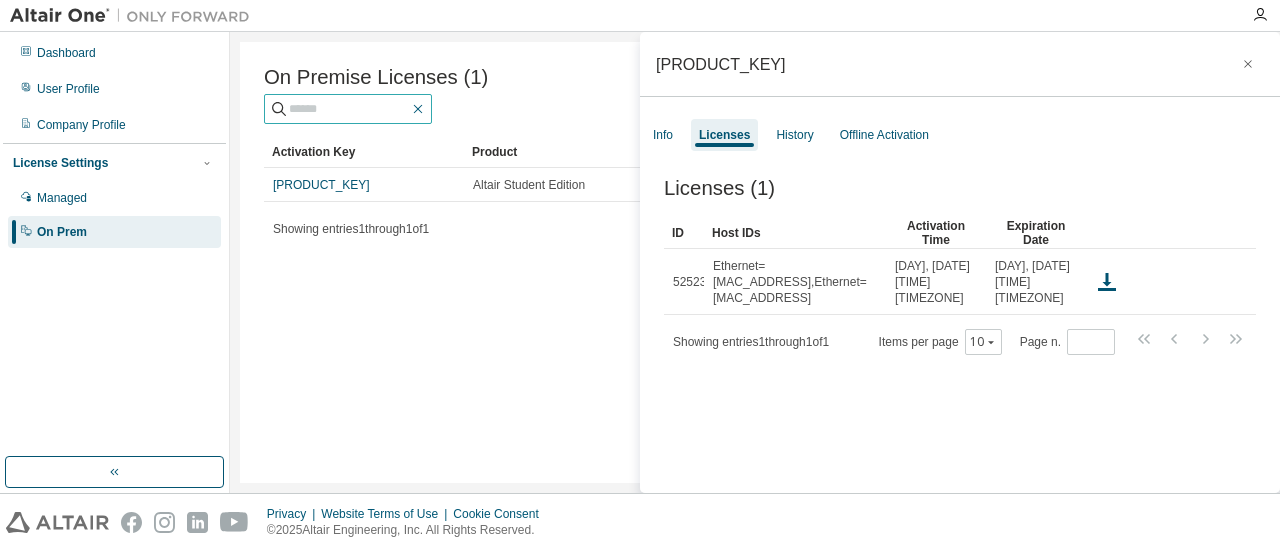 click 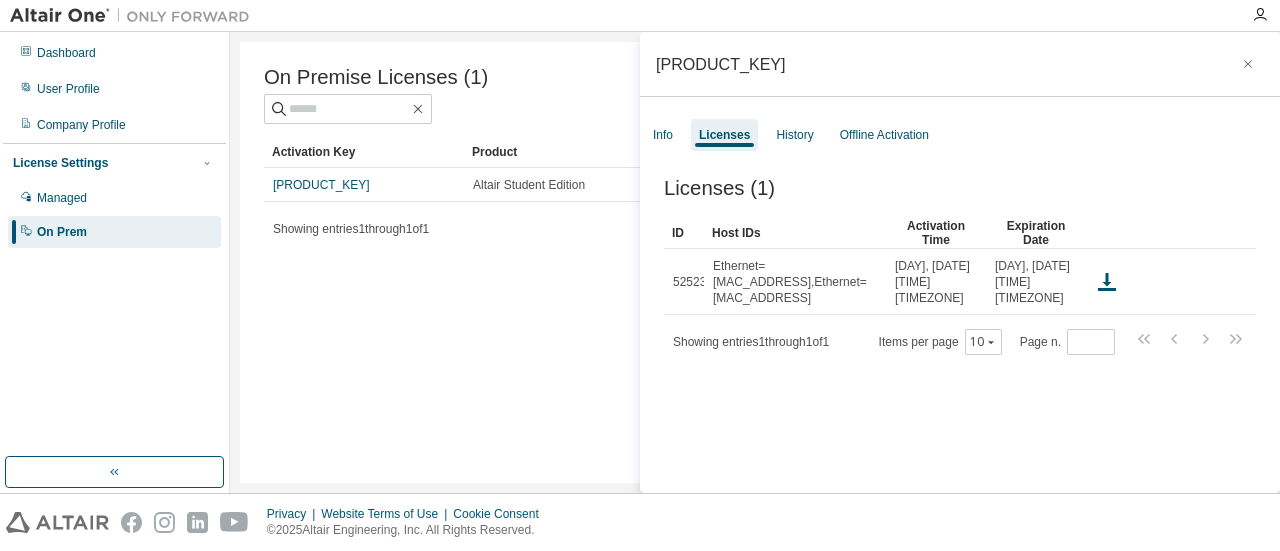 click on "On Premise Licenses (1) Clear Load Save Save As Field Operator Value Select filter Select operand Add criteria Search Activation Key Product Activation Allowed Activation Left Creation Date [PRODUCT_KEY] Altair Student Edition 1 0 [YYYY]-[MM]-[DD] [HH]:[MM]:[SS] Showing entries  1  through  1  of  1 Items per page 10 Page n. *" at bounding box center [755, 262] 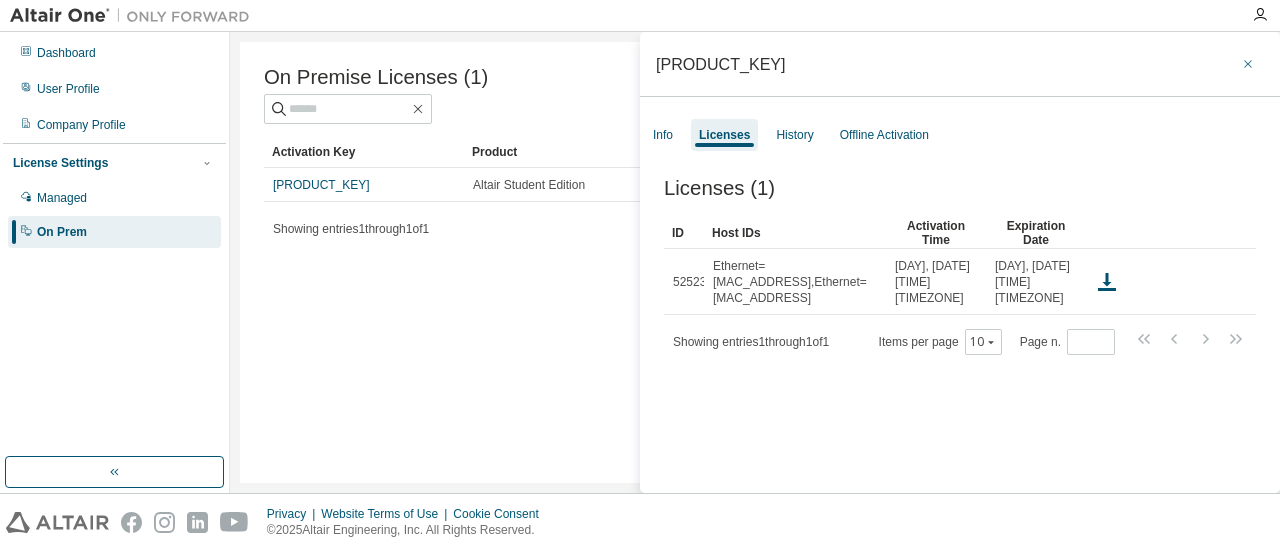 click 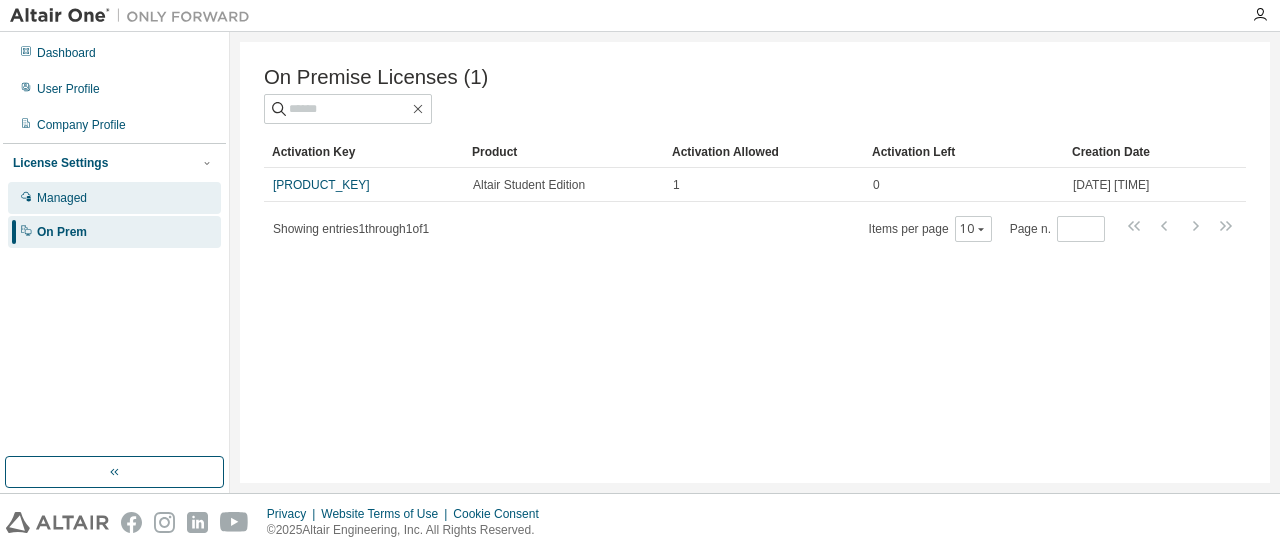 click on "Managed" at bounding box center [114, 198] 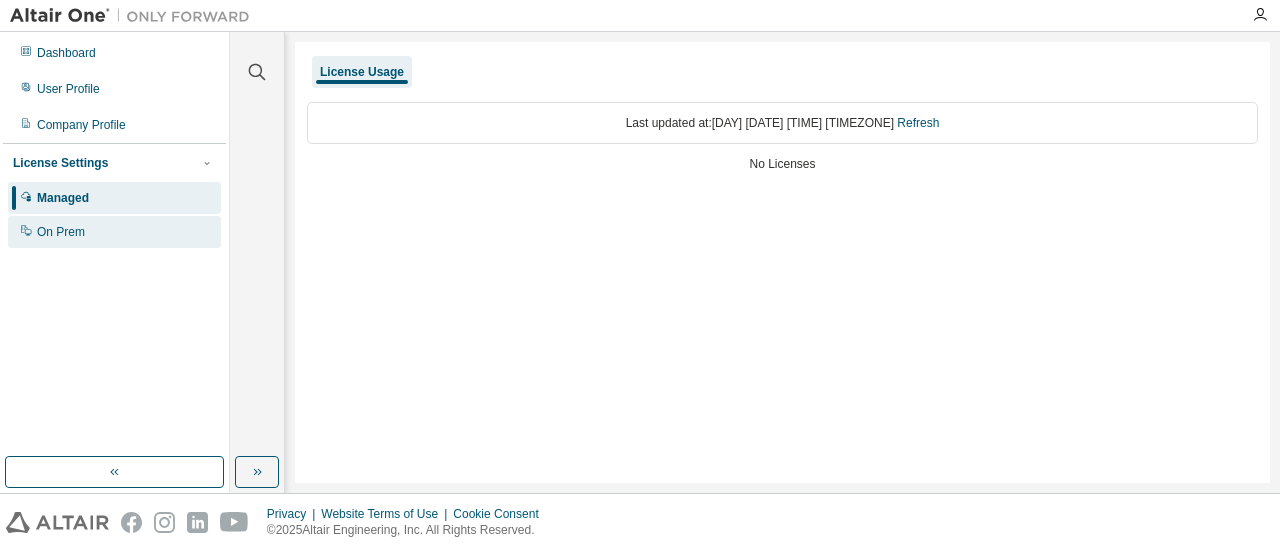 click on "On Prem" at bounding box center (114, 232) 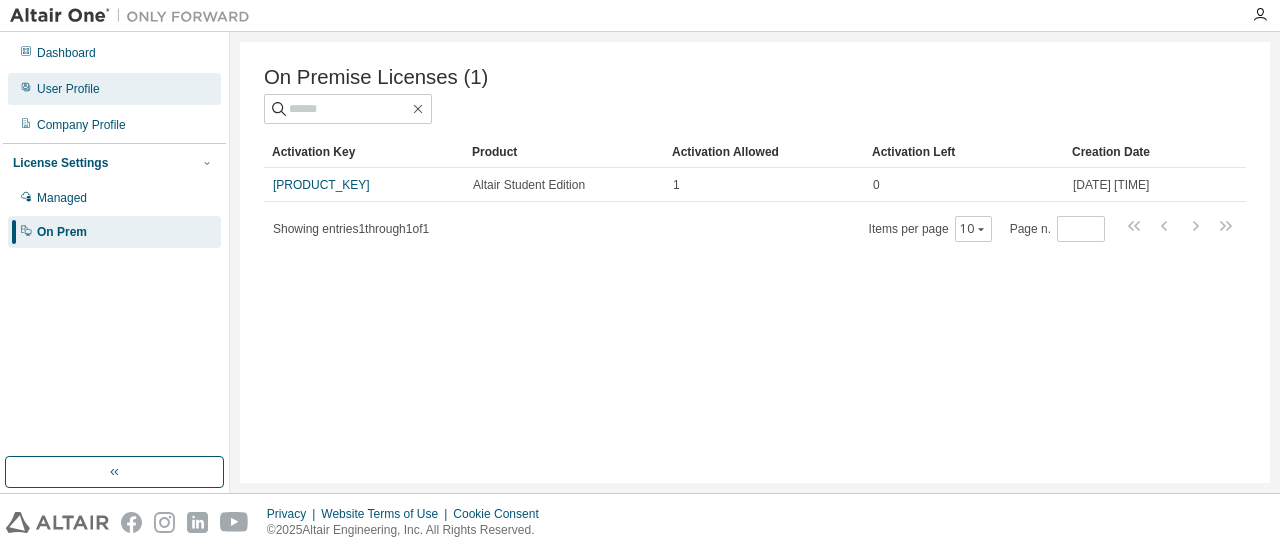 click on "User Profile" at bounding box center [114, 89] 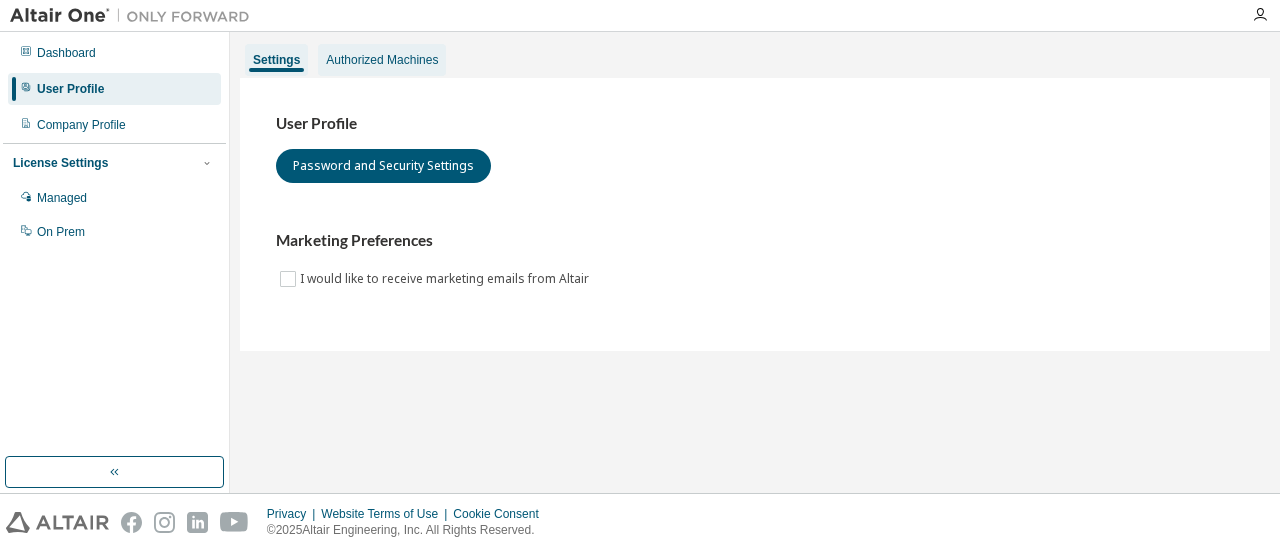 click on "Authorized Machines" at bounding box center [382, 60] 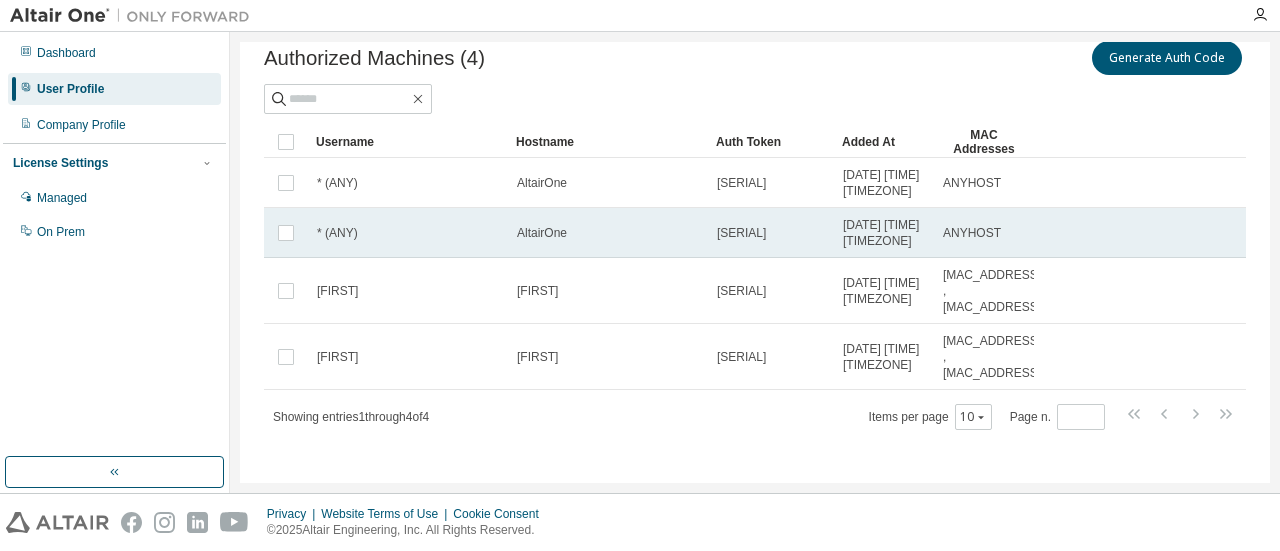 scroll, scrollTop: 69, scrollLeft: 0, axis: vertical 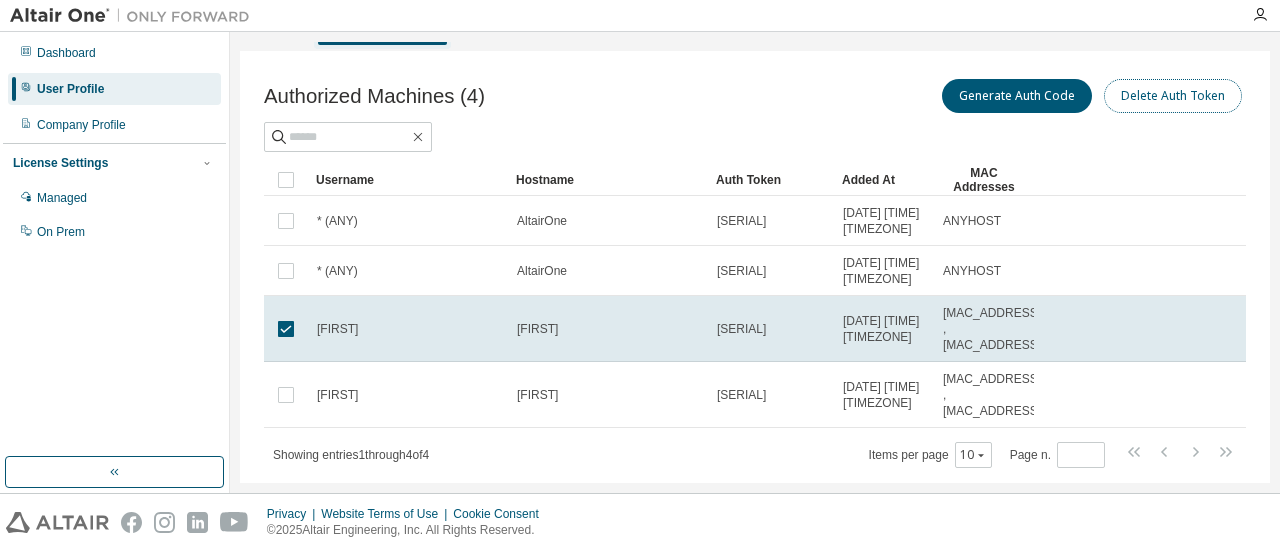 click on "Delete Auth Token" at bounding box center [1173, 96] 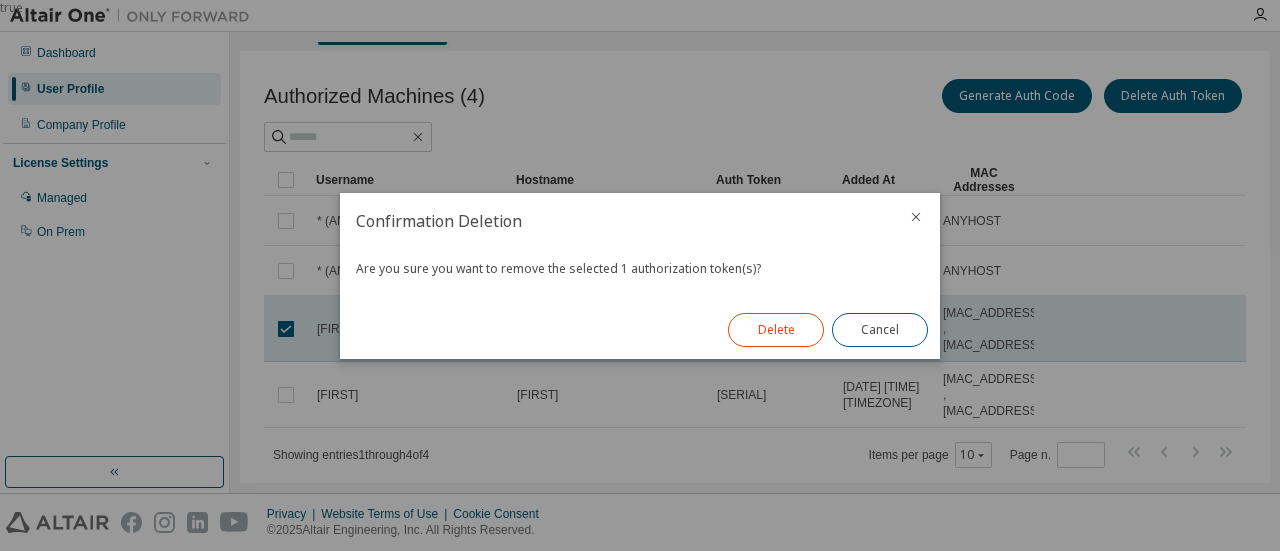 click on "Delete" at bounding box center (776, 330) 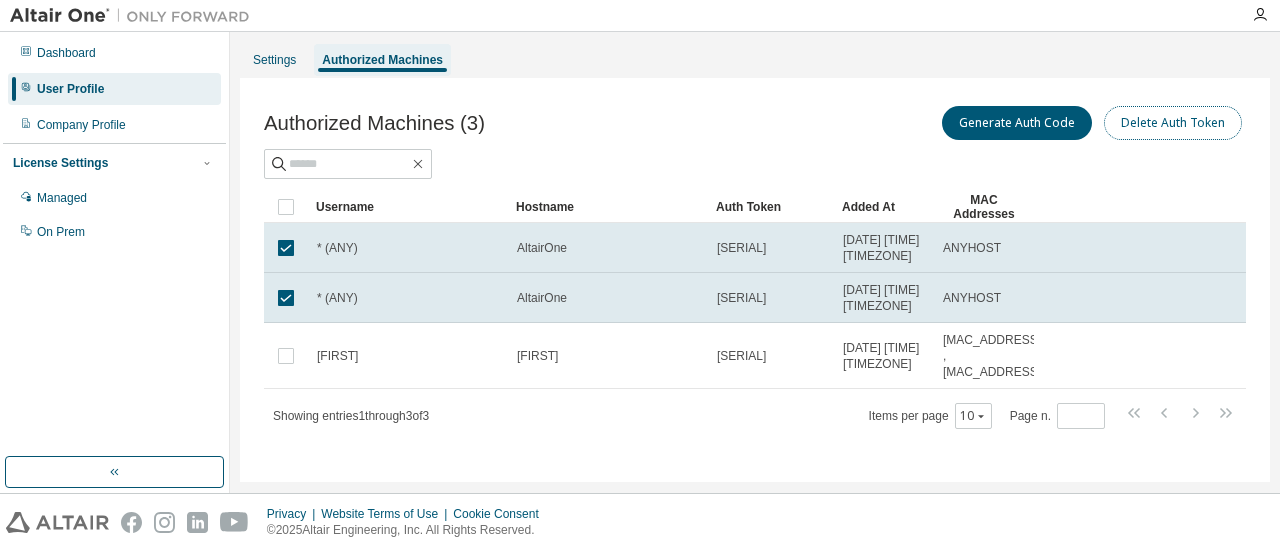 click on "Delete Auth Token" at bounding box center [1173, 123] 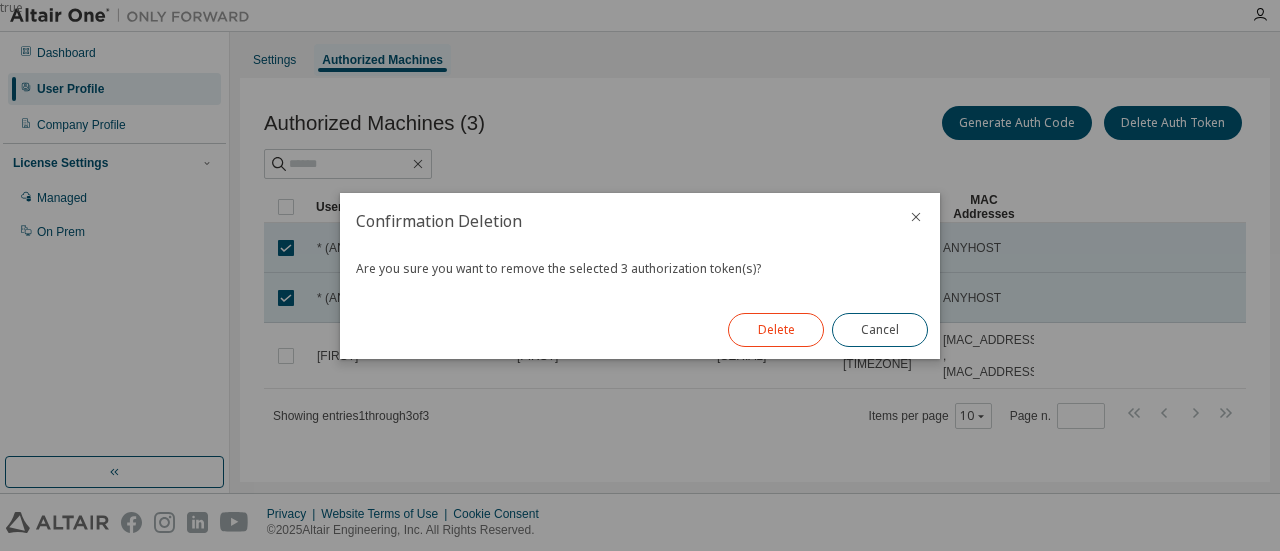 click on "Delete" at bounding box center [776, 330] 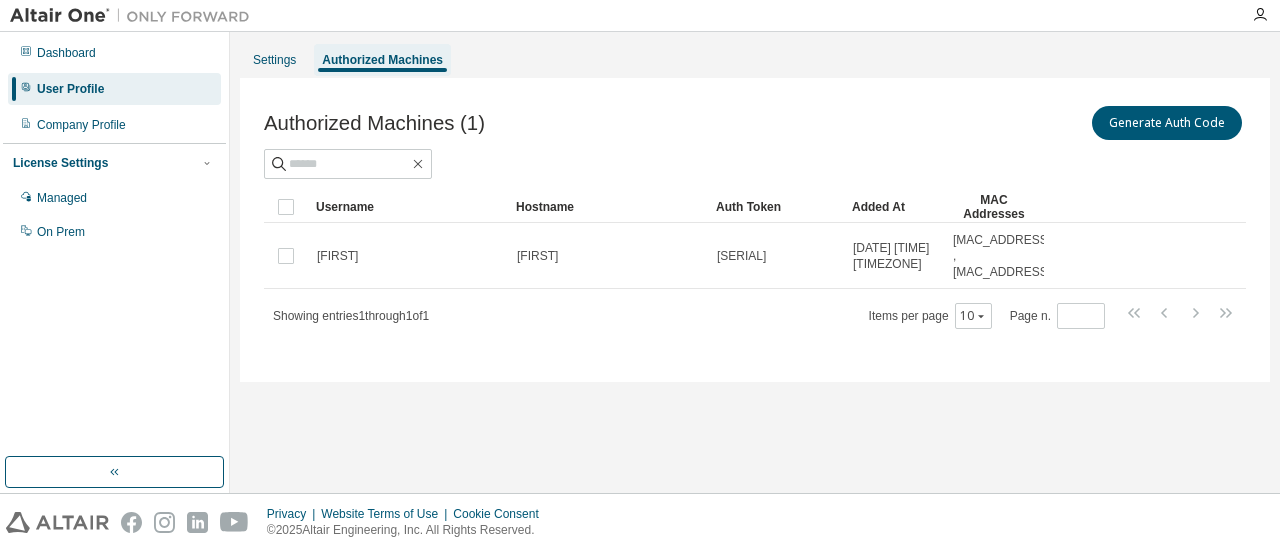 scroll, scrollTop: 0, scrollLeft: 0, axis: both 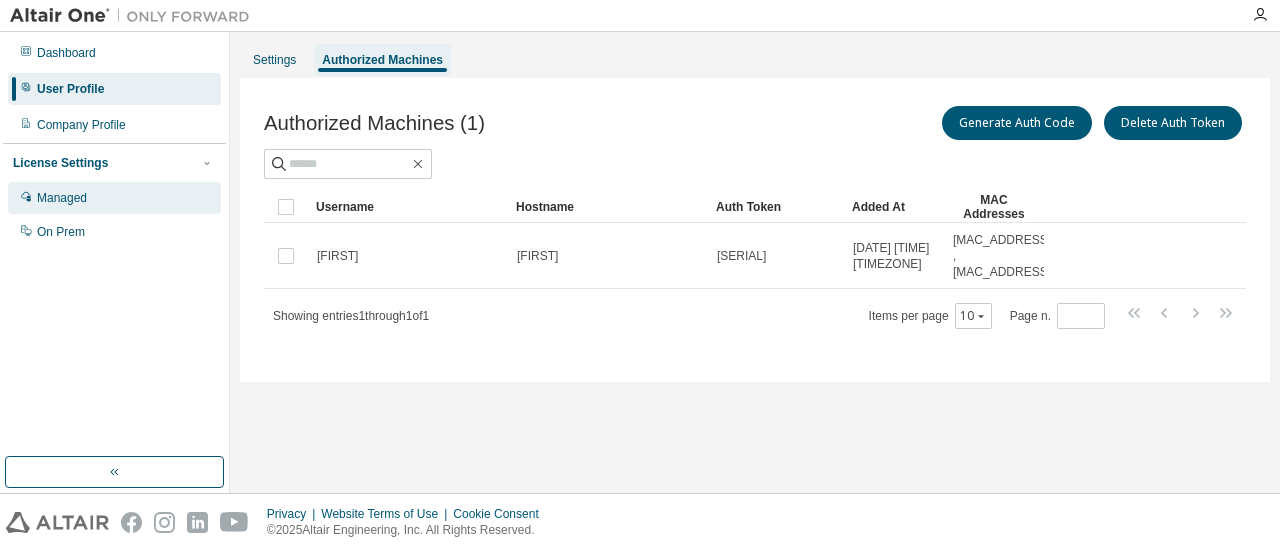 click on "Managed" at bounding box center [62, 198] 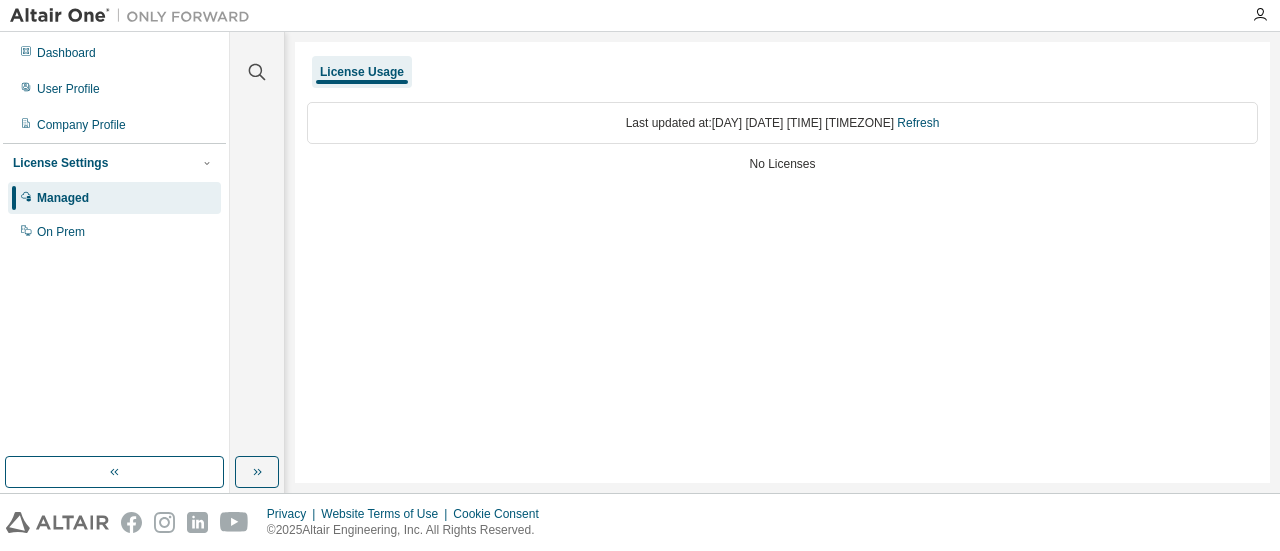 click on "Last updated at:  Tue 2025-08-05 01:14 AM GMT+10   Refresh" at bounding box center (782, 123) 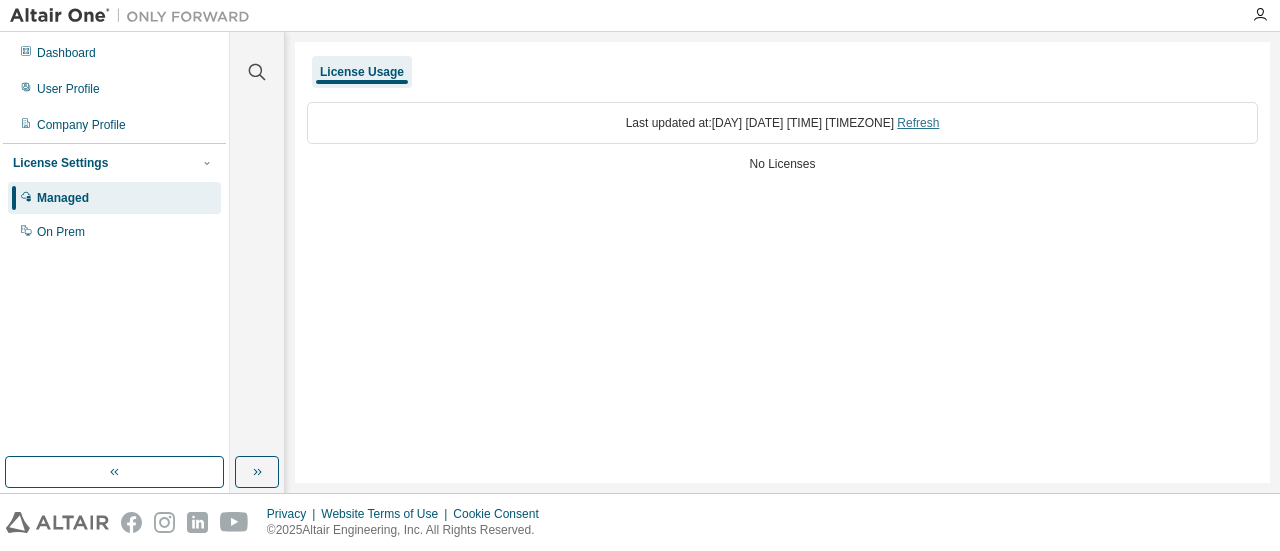 click on "Refresh" at bounding box center [918, 123] 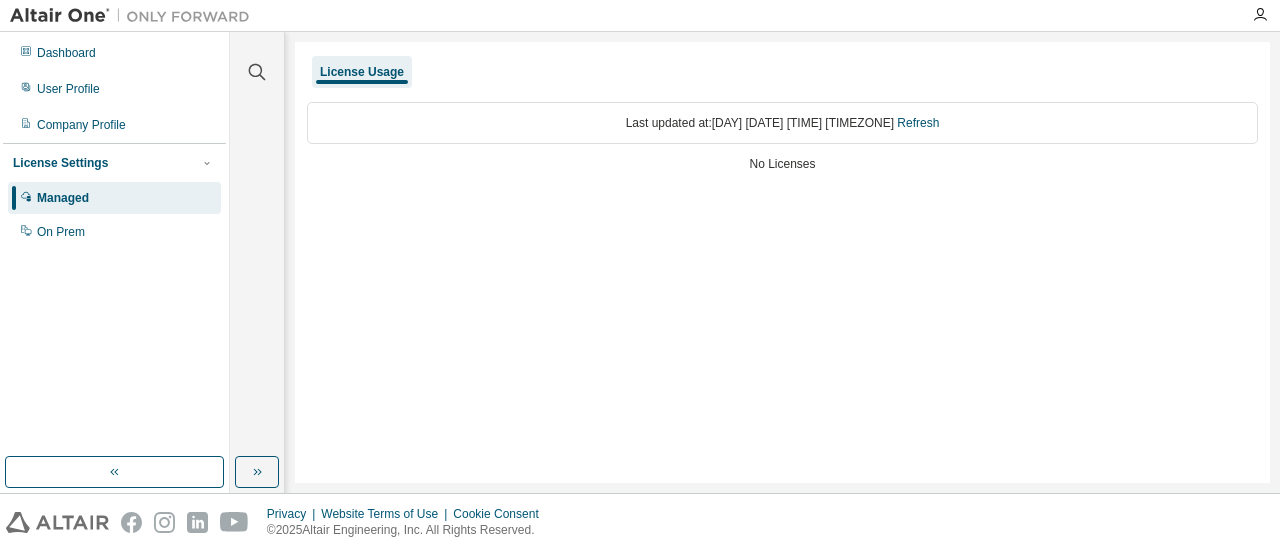 click on "License Usage Last updated at:  Tue 2025-08-05 01:14 AM GMT+10   Refresh No Licenses" at bounding box center [782, 262] 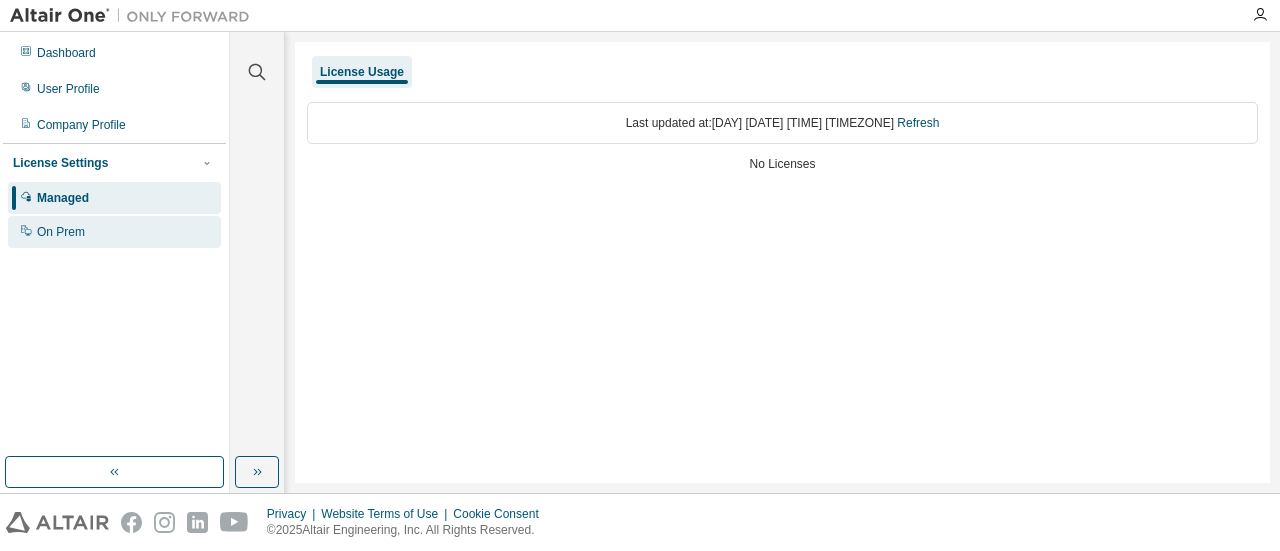 click on "On Prem" at bounding box center (61, 232) 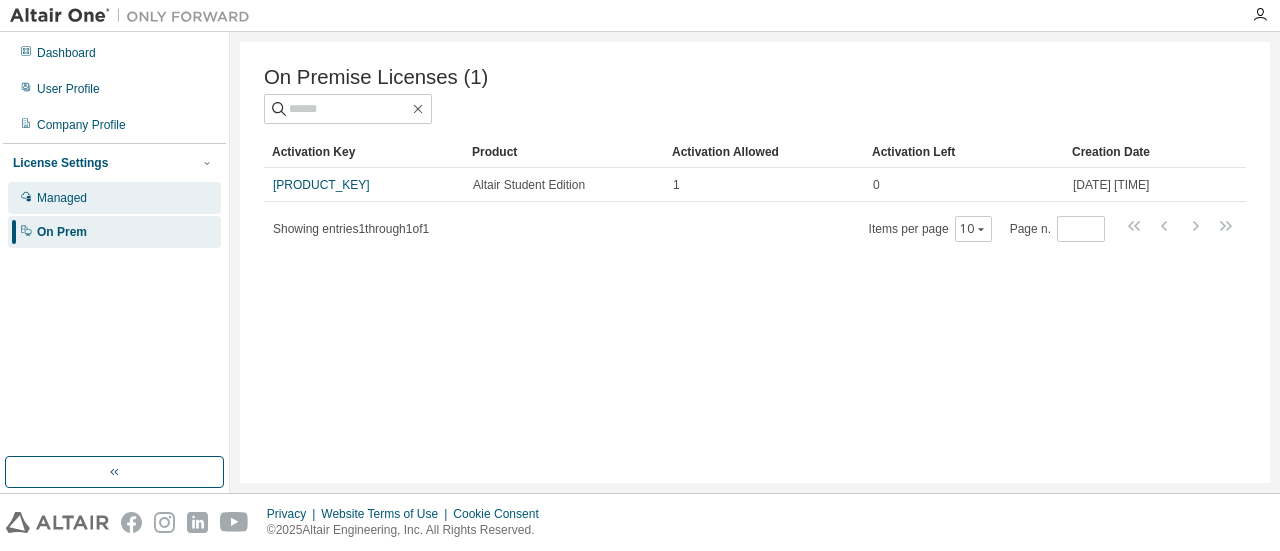 click on "Managed" at bounding box center [114, 198] 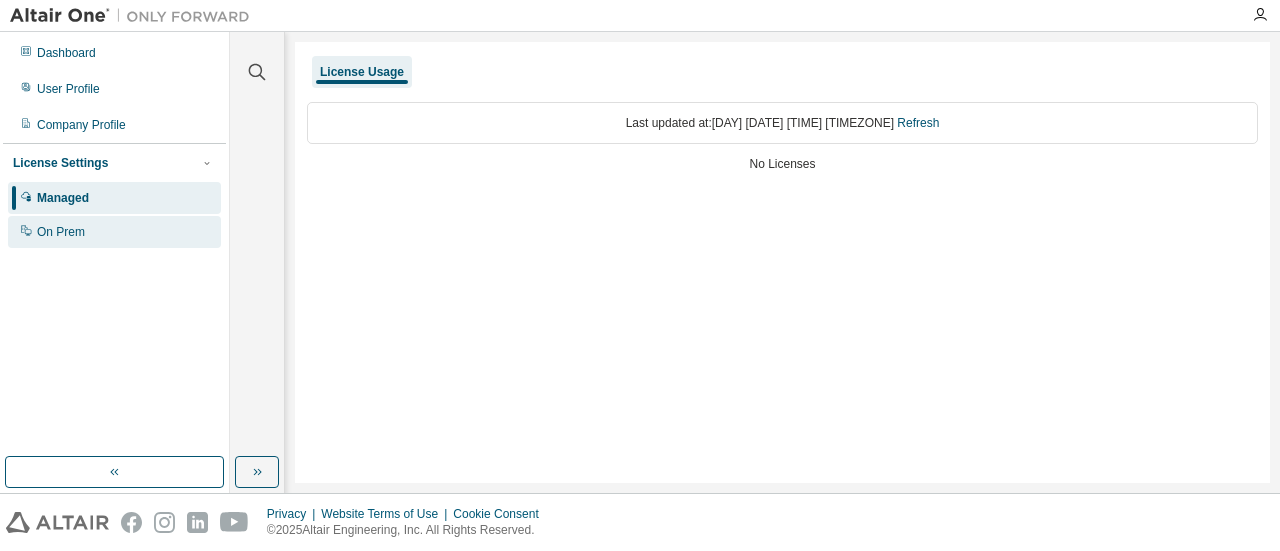 click on "On Prem" at bounding box center (114, 232) 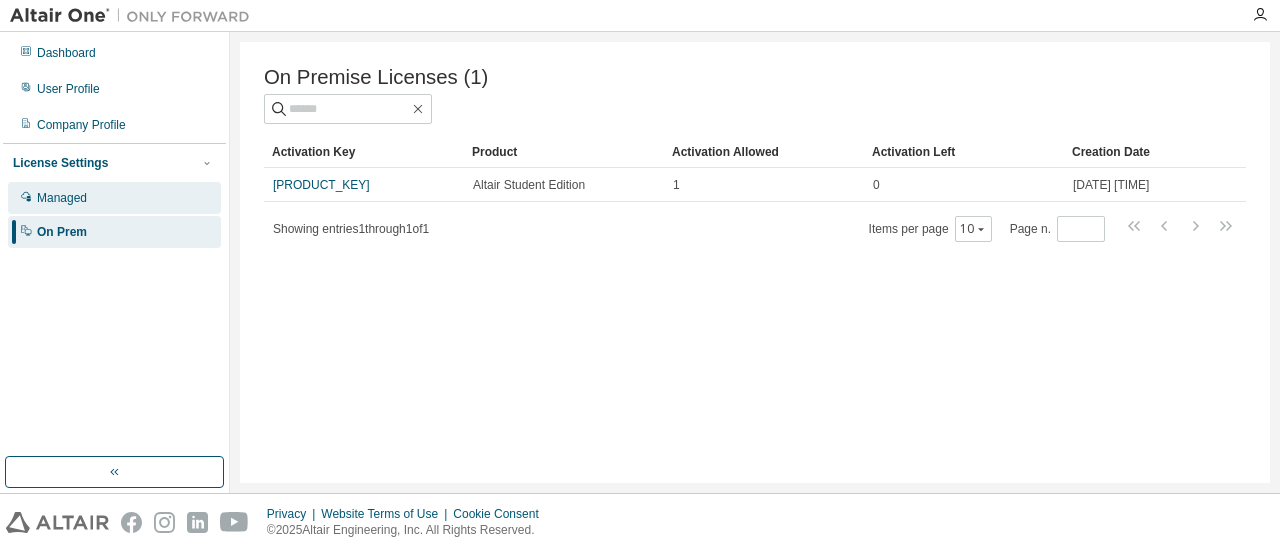 click on "Managed" at bounding box center [114, 198] 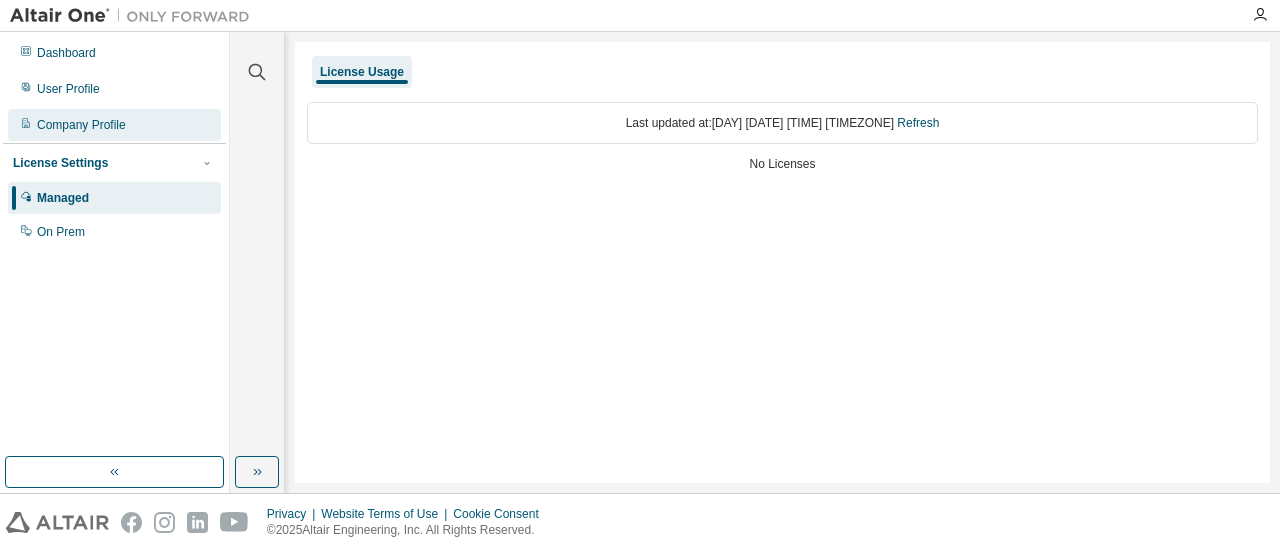 click on "Company Profile" at bounding box center (81, 125) 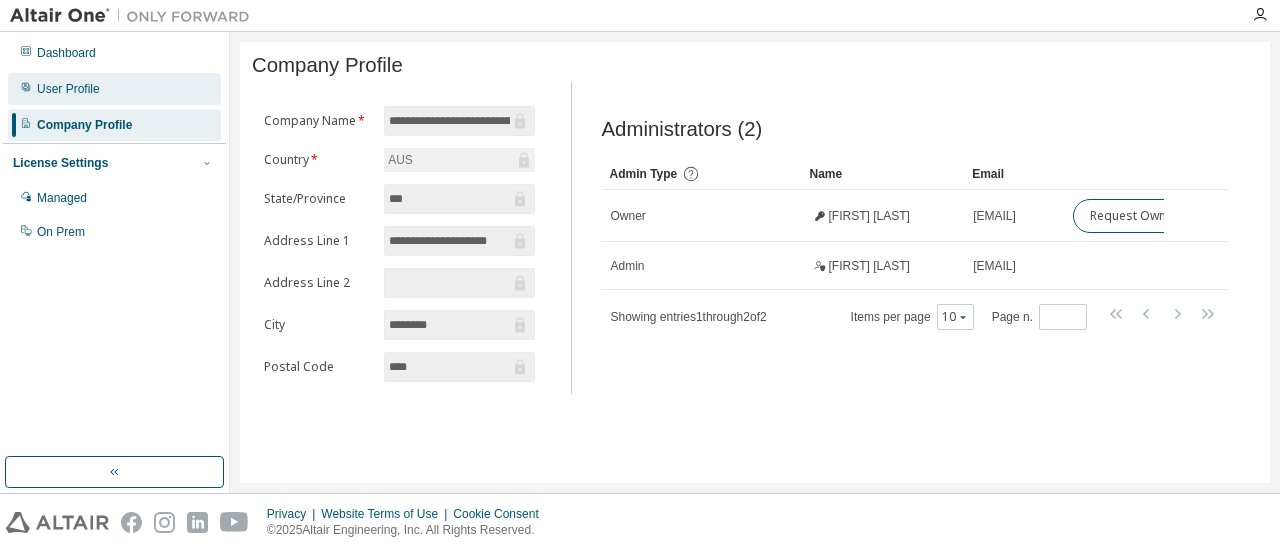 click on "User Profile" at bounding box center (114, 89) 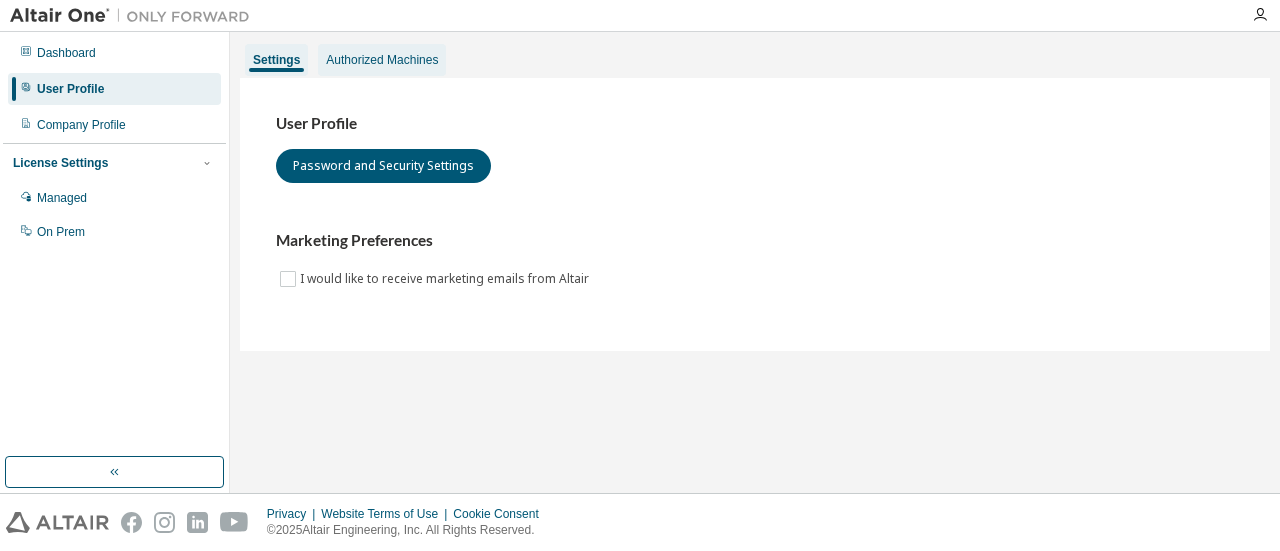 click on "Authorized Machines" at bounding box center (382, 60) 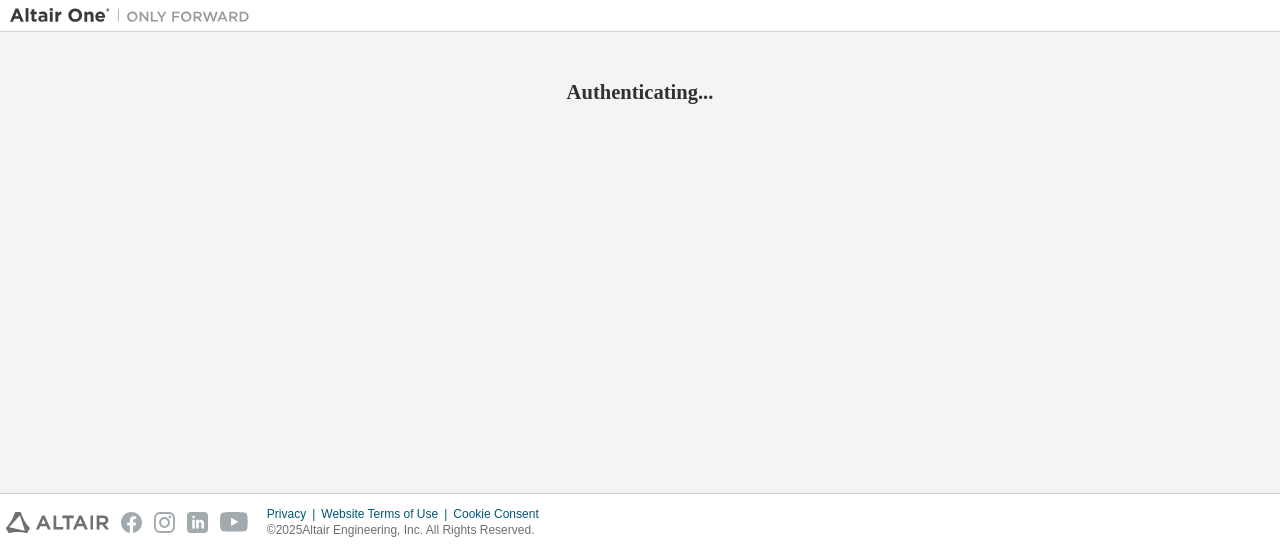 scroll, scrollTop: 0, scrollLeft: 0, axis: both 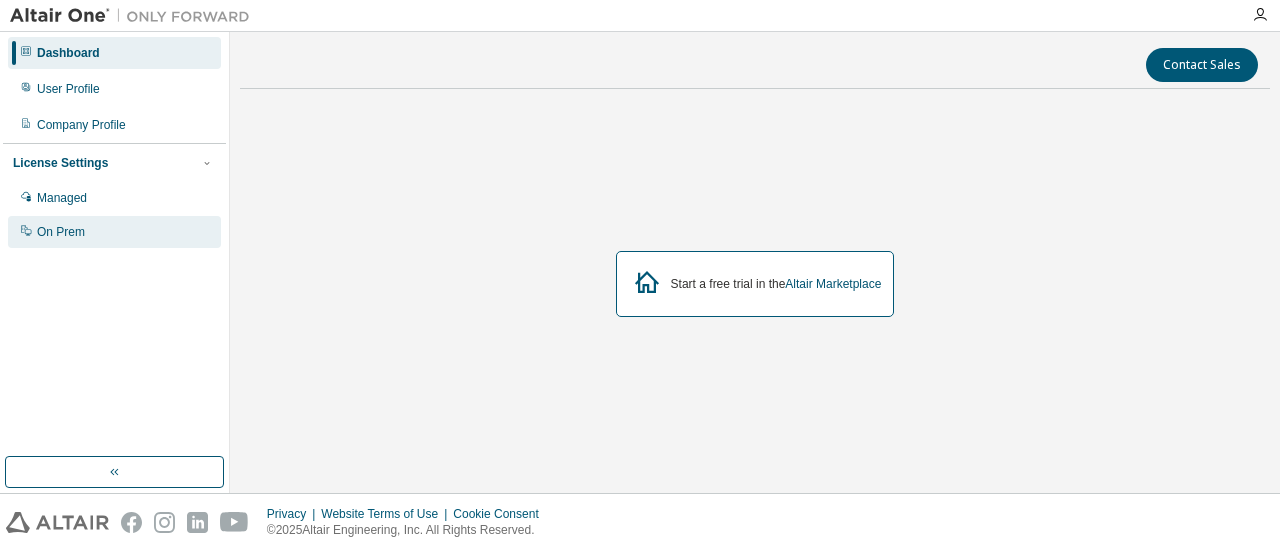 click on "On Prem" at bounding box center (114, 232) 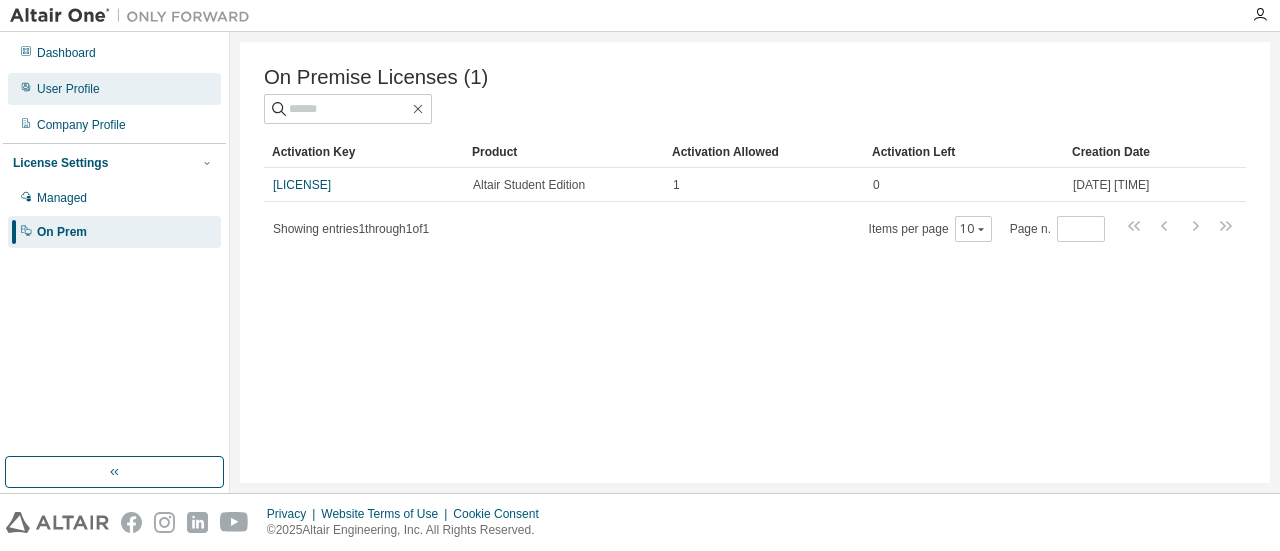 click on "User Profile" at bounding box center [114, 89] 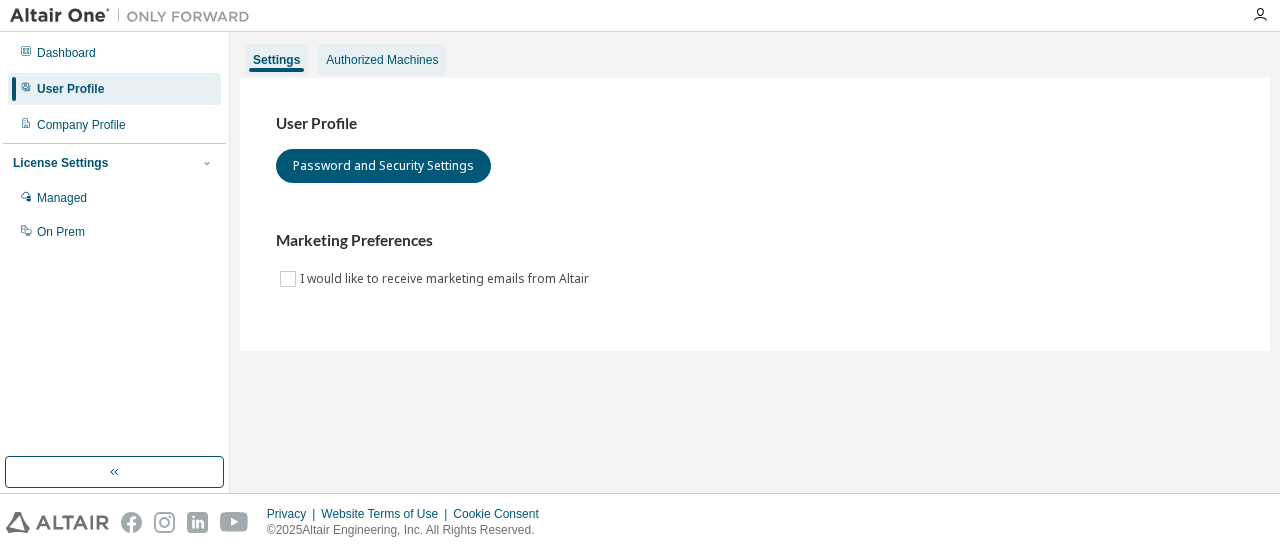 click on "Authorized Machines" at bounding box center (382, 60) 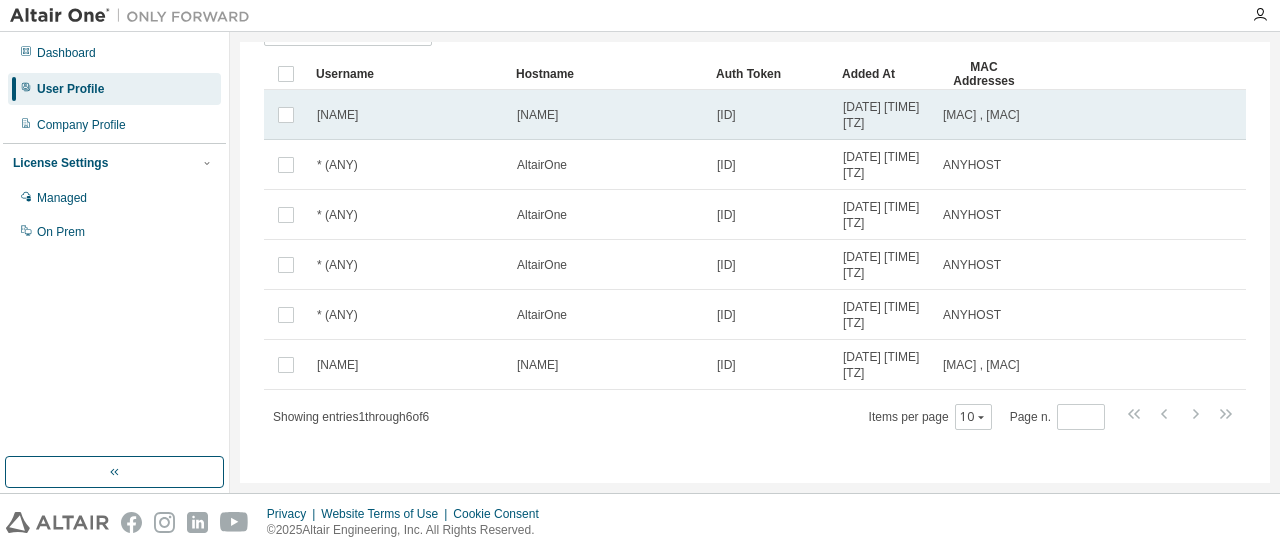 scroll, scrollTop: 0, scrollLeft: 0, axis: both 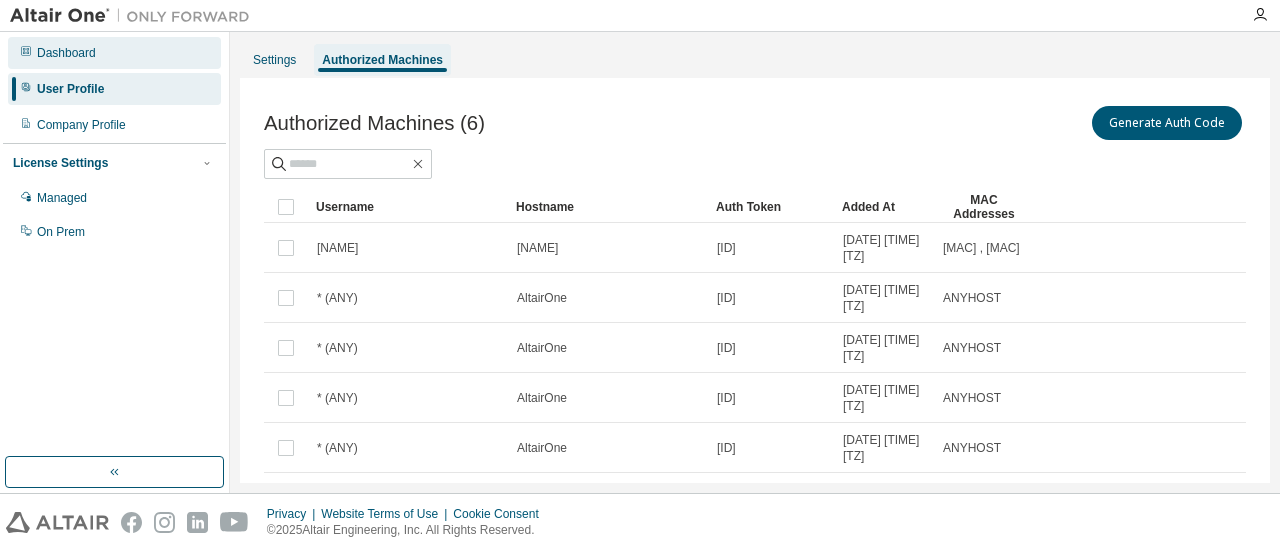 click on "Dashboard" at bounding box center (114, 53) 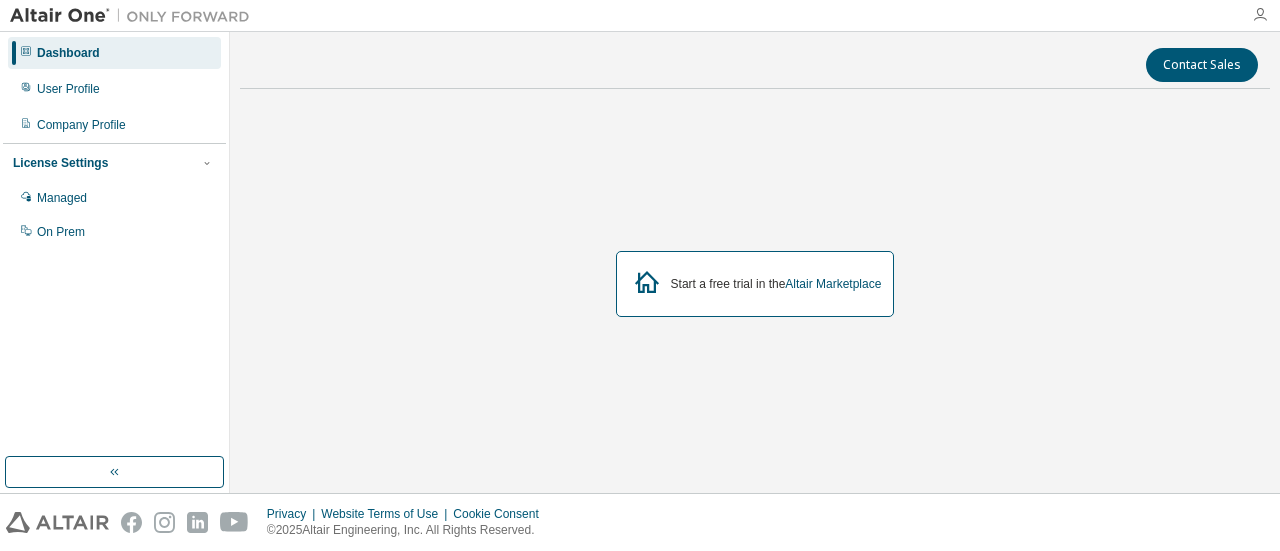 click at bounding box center (1260, 15) 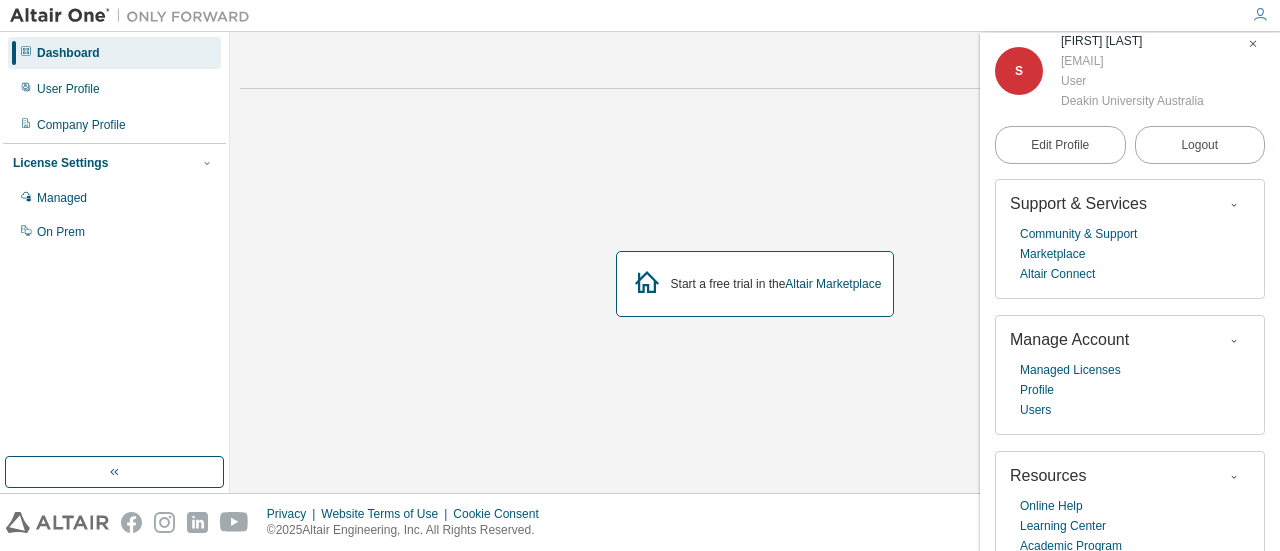 scroll, scrollTop: 18, scrollLeft: 0, axis: vertical 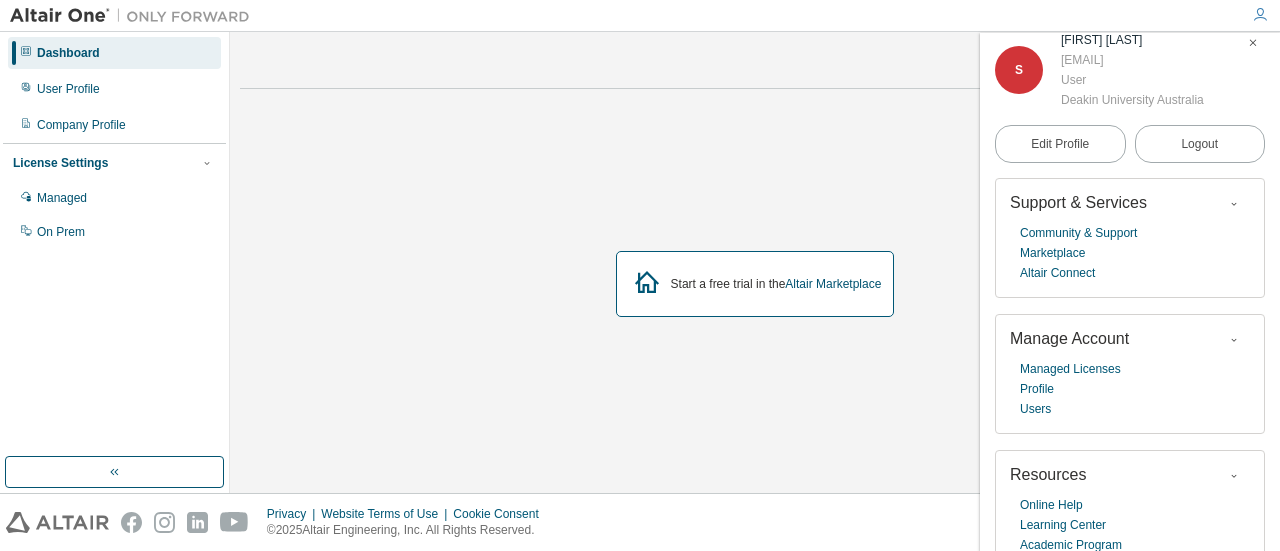 click on "Support & Services Community & Support Marketplace Altair Connect" at bounding box center [1130, 238] 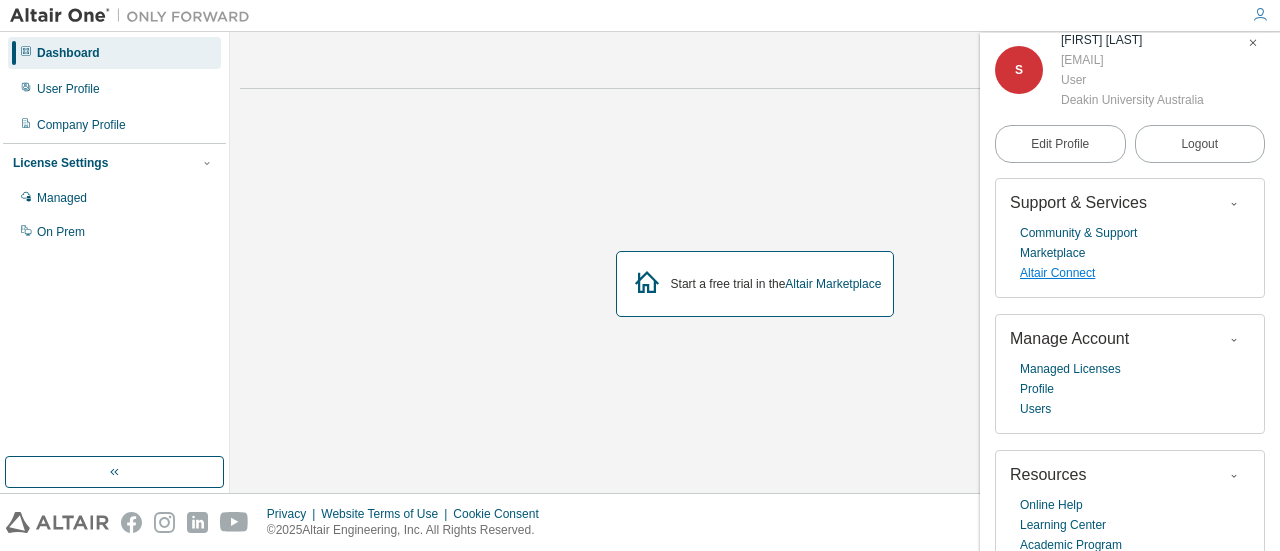 click on "Altair Connect" at bounding box center (1057, 273) 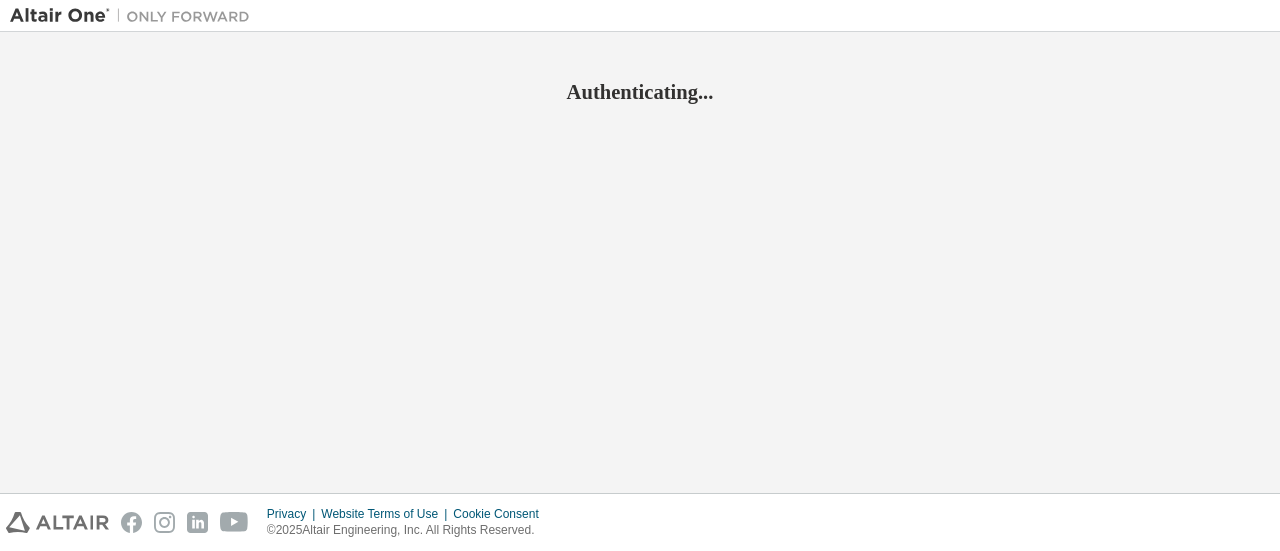 scroll, scrollTop: 0, scrollLeft: 0, axis: both 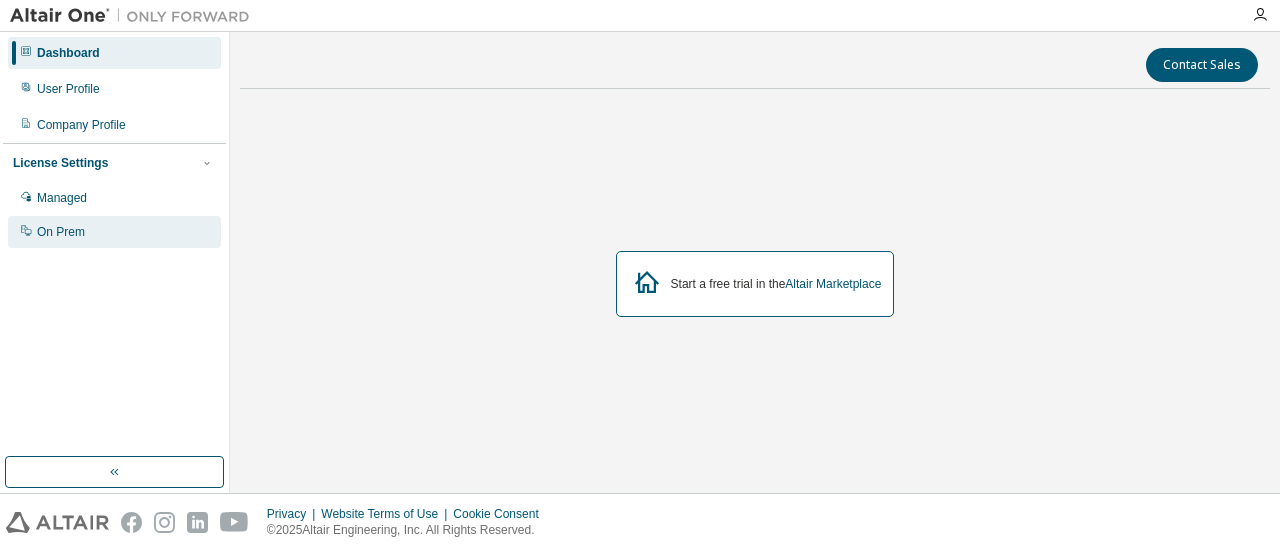 click on "On Prem" at bounding box center (114, 232) 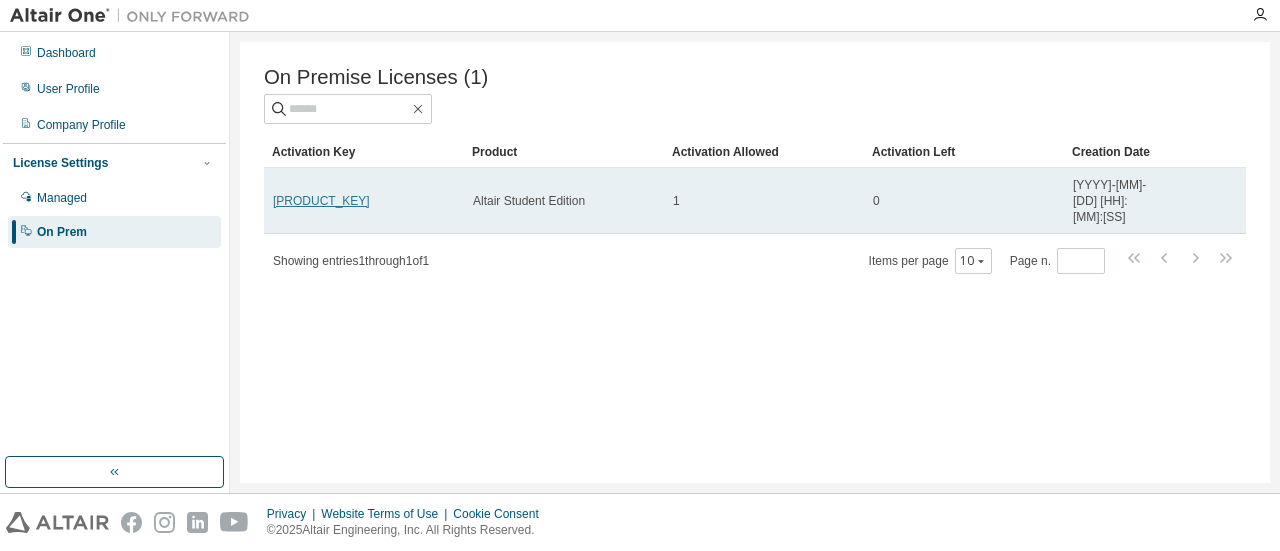 click on "[PRODUCT_KEY]" at bounding box center (321, 201) 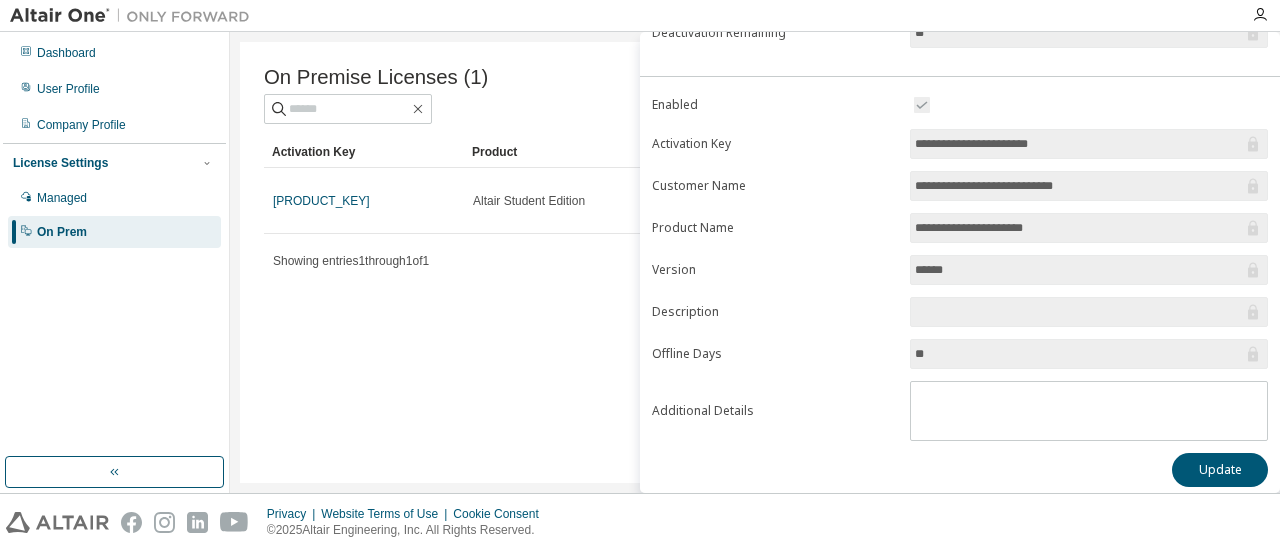 scroll, scrollTop: 0, scrollLeft: 0, axis: both 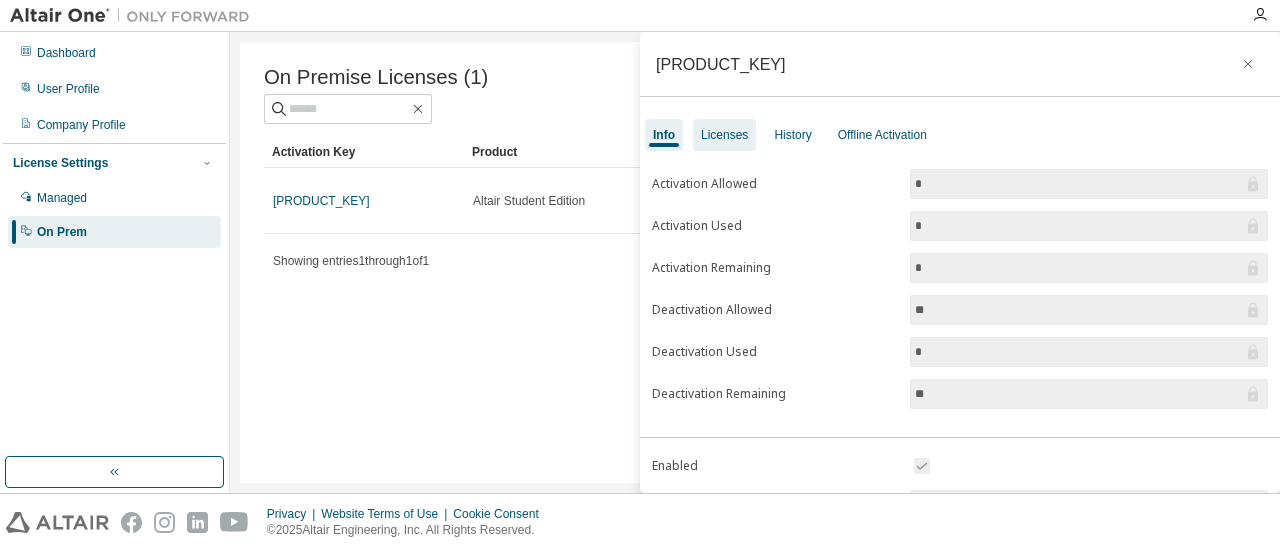 click on "Licenses" at bounding box center (724, 135) 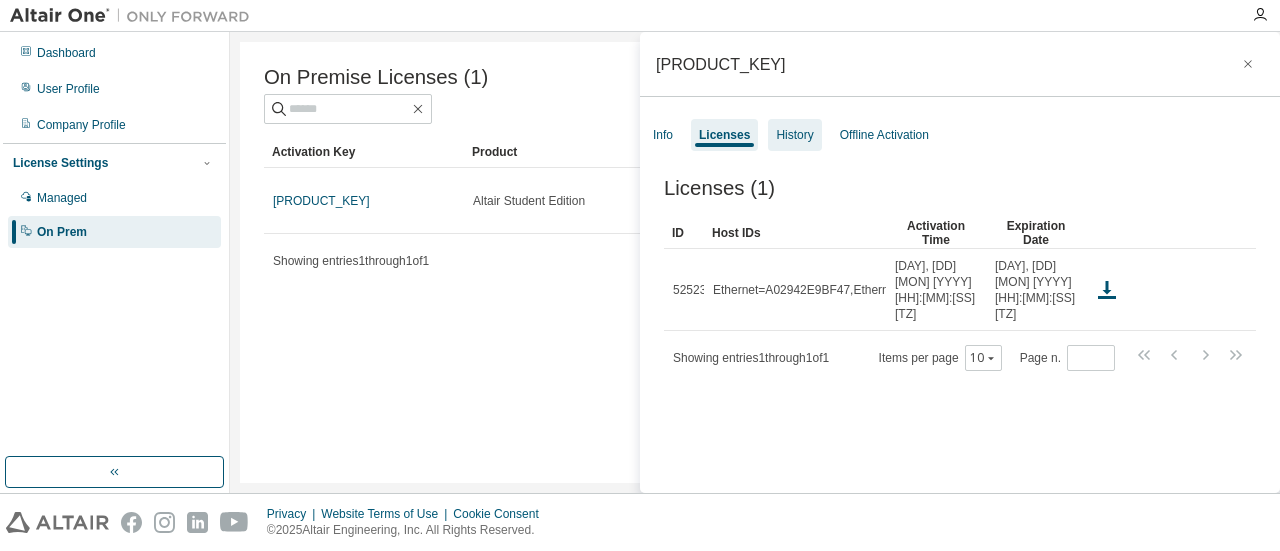 click on "History" at bounding box center (794, 135) 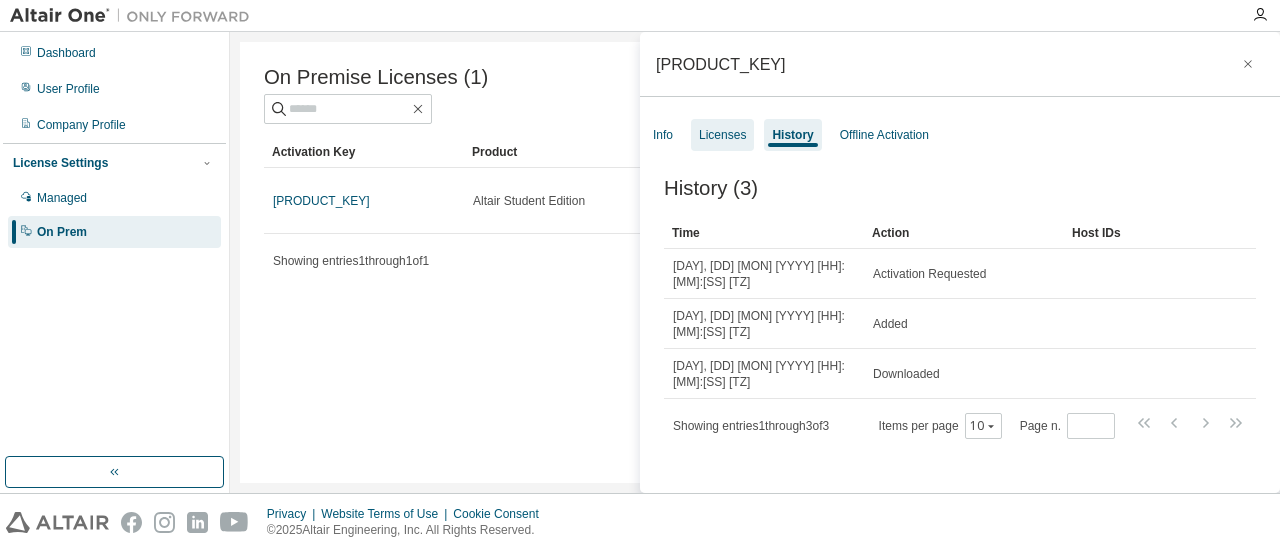 click on "Licenses" at bounding box center (722, 135) 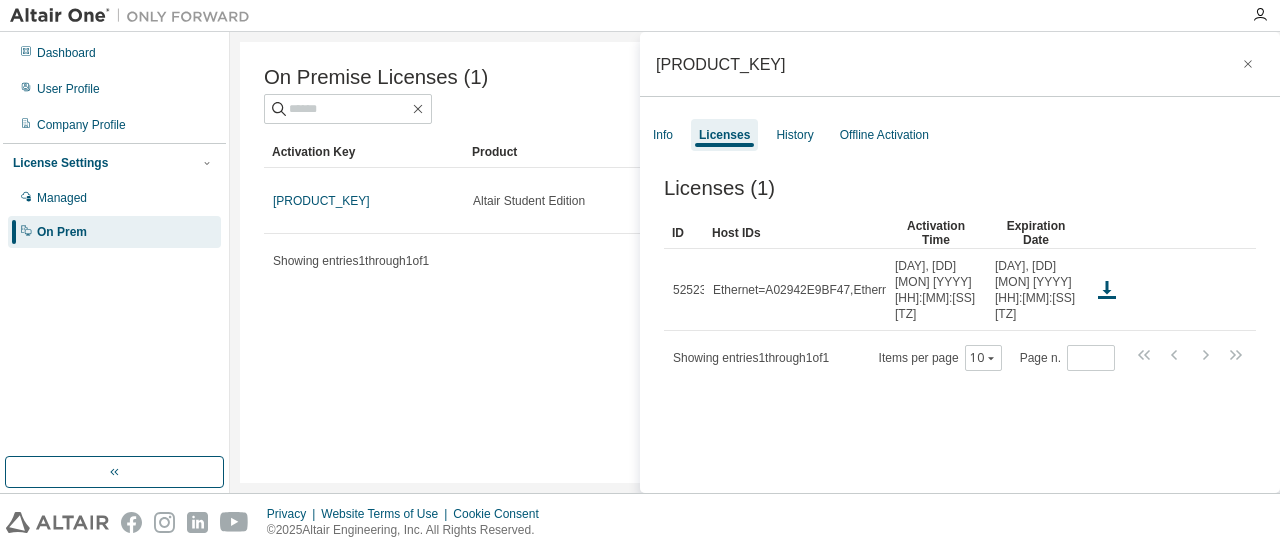 click on "On Premise Licenses (1) Clear Load Save Save As Field Operator Value Select filter Select operand Add criteria Search Activation Key Product Activation Allowed Activation Left Creation Date [PRODUCT_KEY] Altair Student Edition 1 0 [YYYY]-[MM]-[DD] [HH]:[MM]:[SS] Showing entries  1  through  1  of  1 Items per page 10 Page n. *" at bounding box center (755, 262) 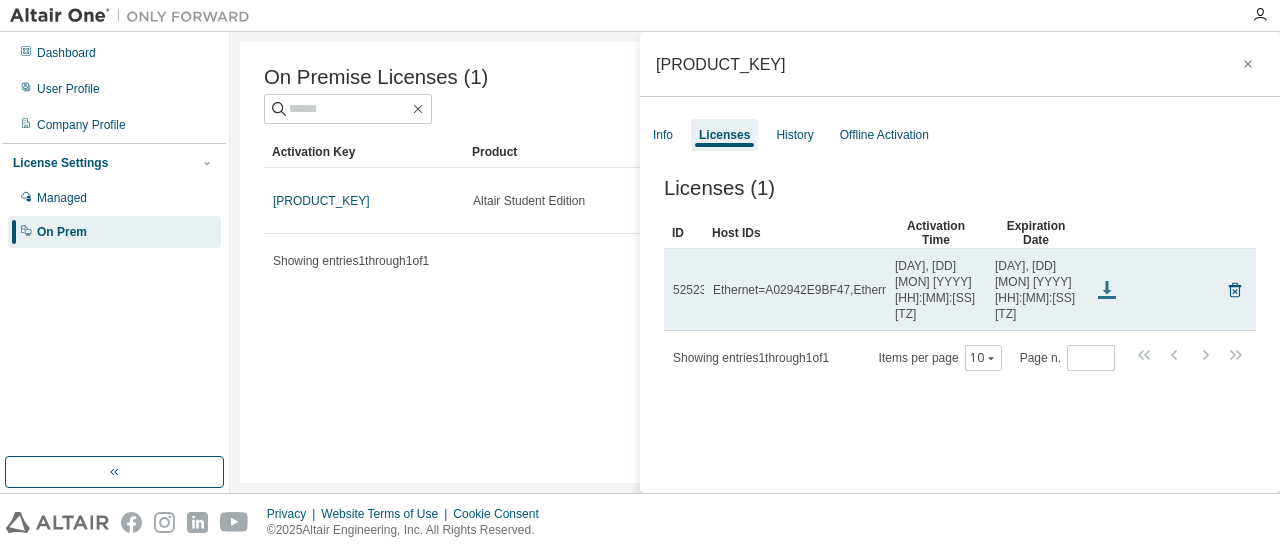 click 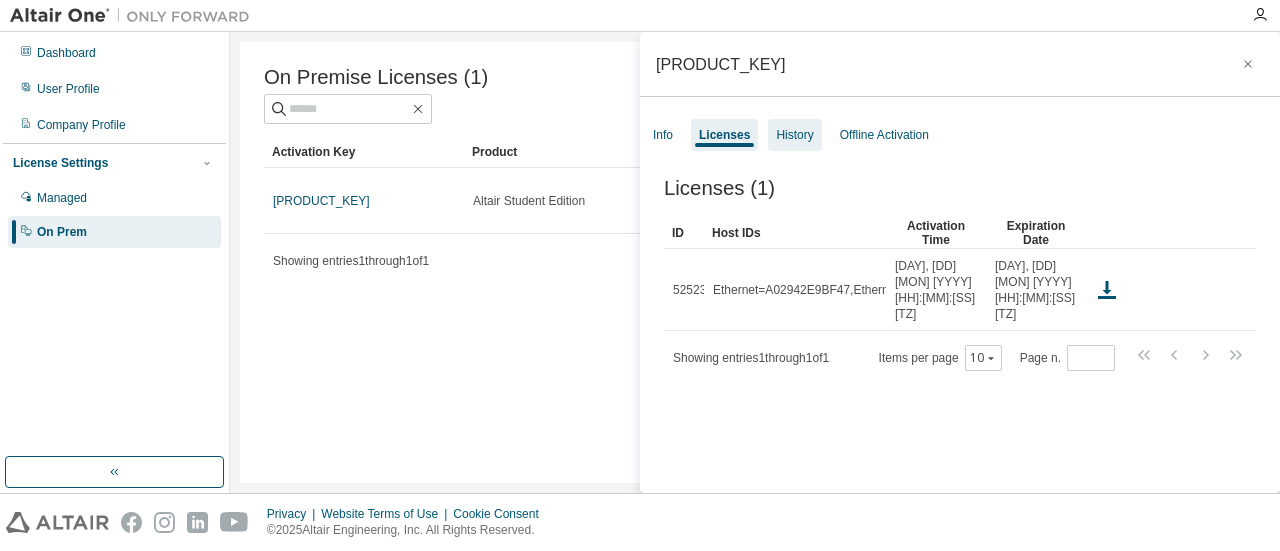 click on "History" at bounding box center [794, 135] 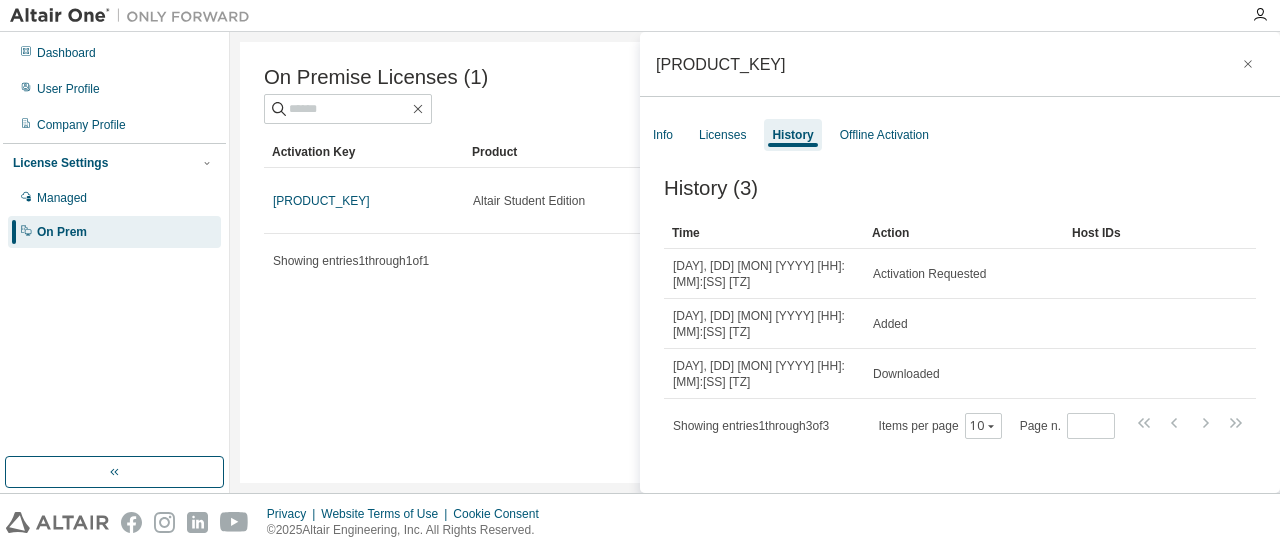 click on "On Premise Licenses (1) Clear Load Save Save As Field Operator Value Select filter Select operand Add criteria Search Activation Key Product Activation Allowed Activation Left Creation Date [PRODUCT_KEY] Altair Student Edition 1 0 [YYYY]-[MM]-[DD] [HH]:[MM]:[SS] Showing entries  1  through  1  of  1 Items per page 10 Page n. *" at bounding box center [755, 262] 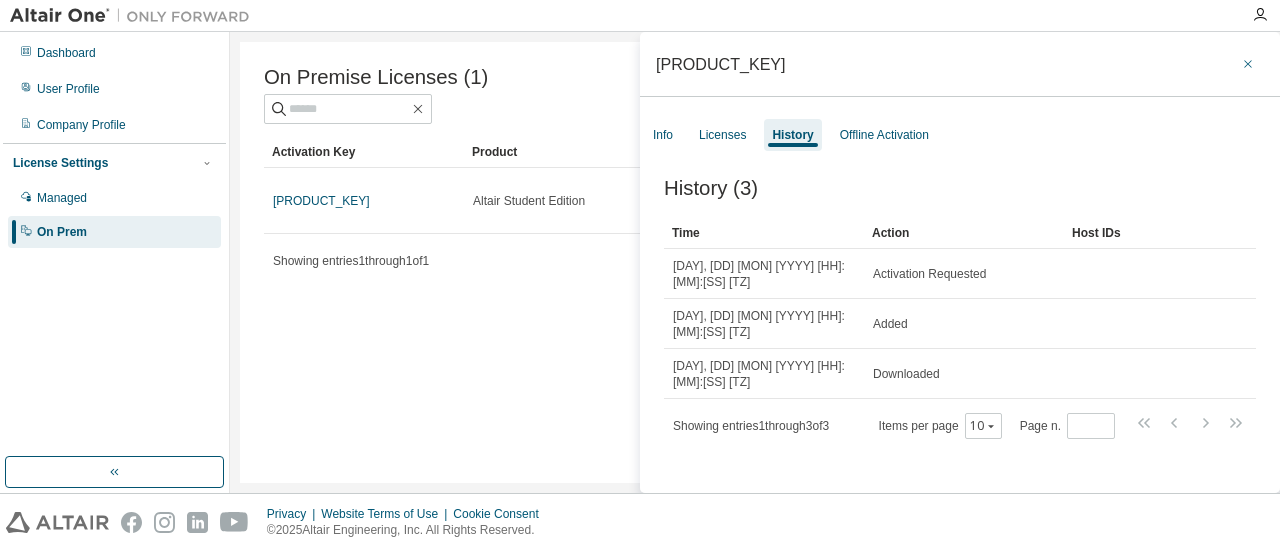 click 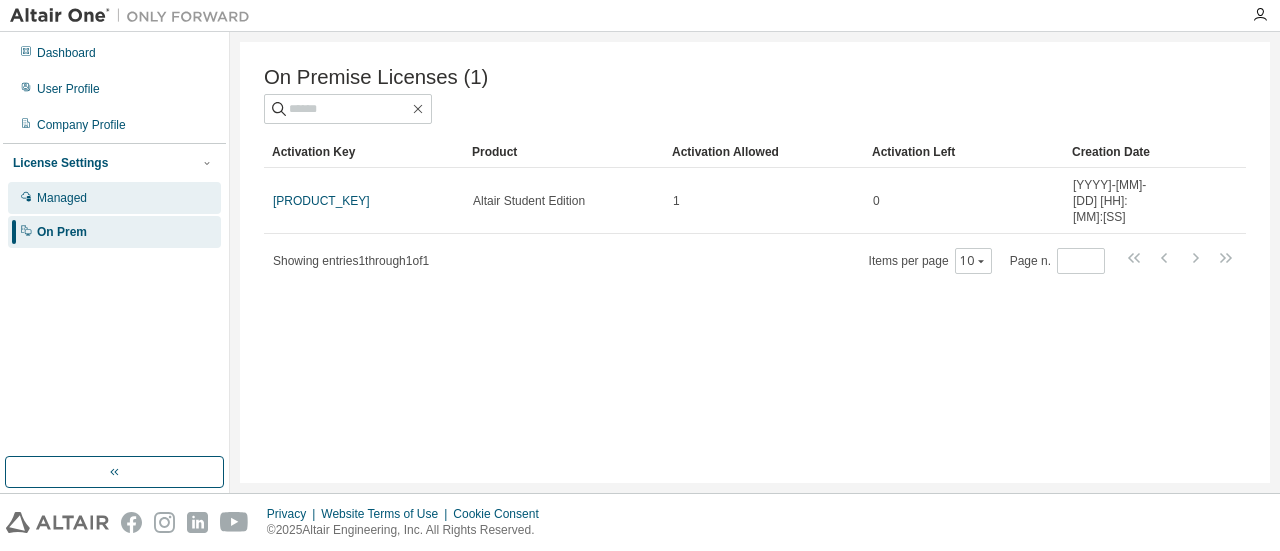 click on "Managed" at bounding box center [62, 198] 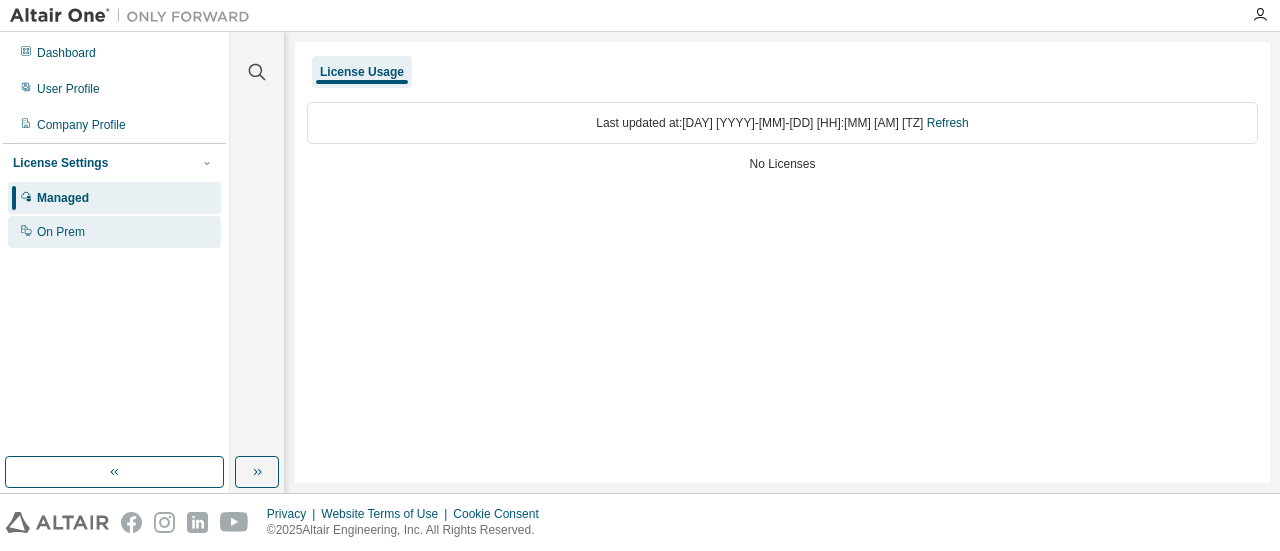 click on "On Prem" at bounding box center [114, 232] 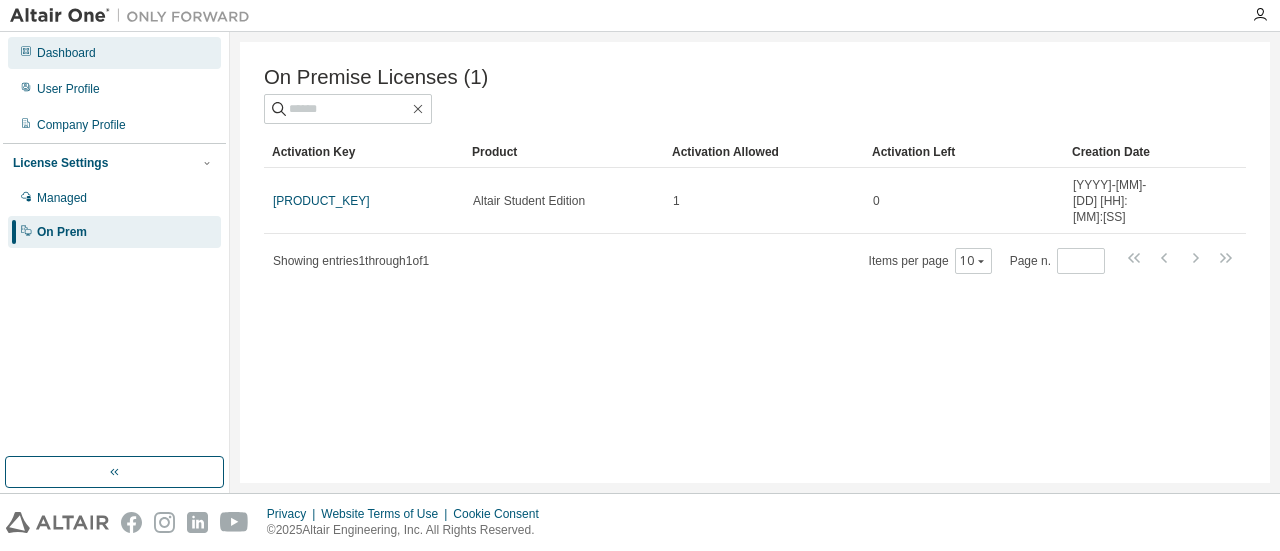 click on "Dashboard" at bounding box center (114, 53) 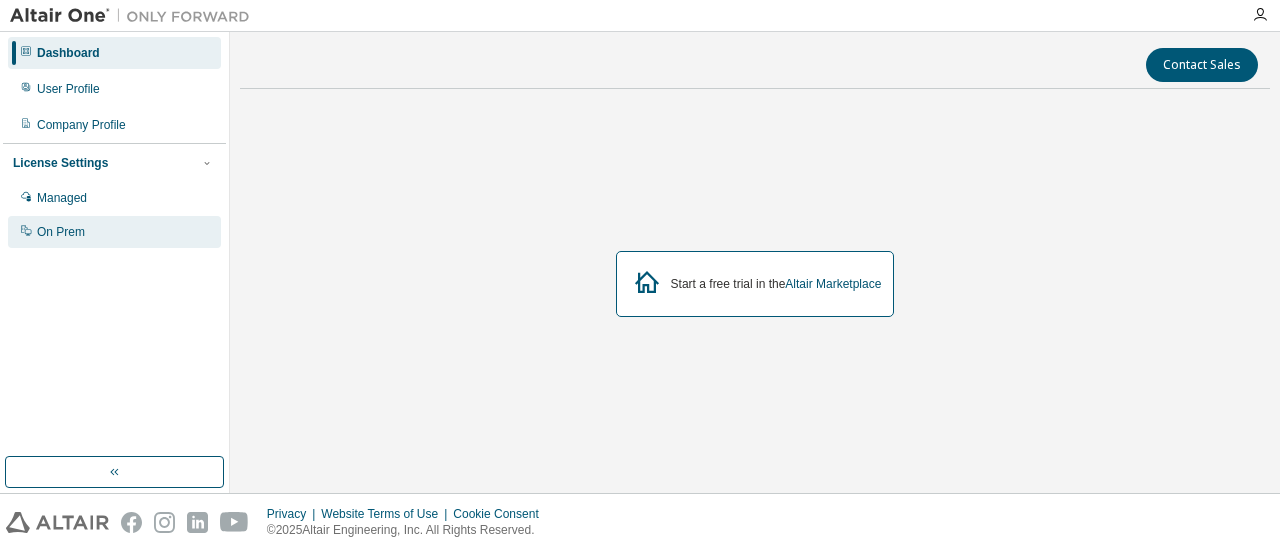 click on "On Prem" at bounding box center [114, 232] 